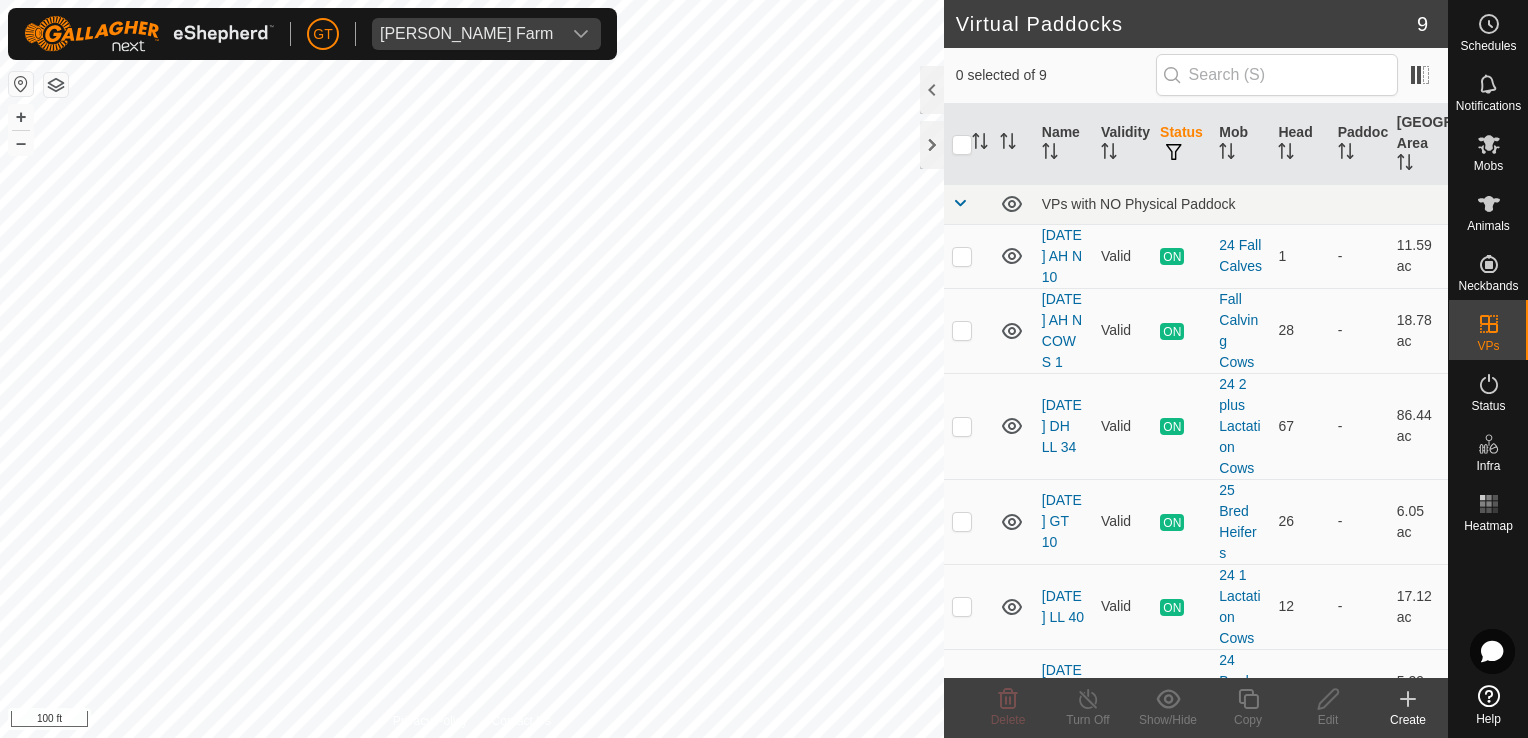scroll, scrollTop: 0, scrollLeft: 0, axis: both 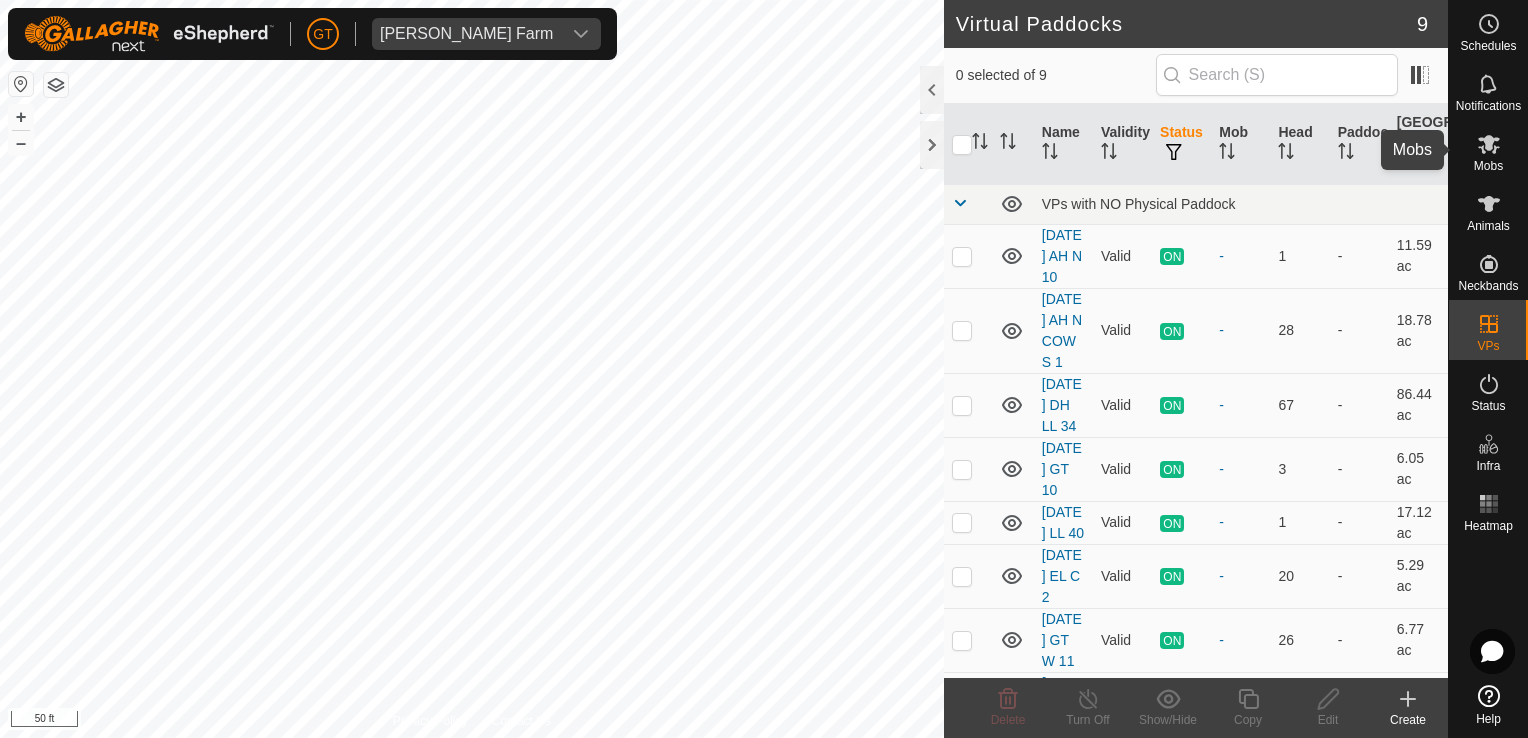 click 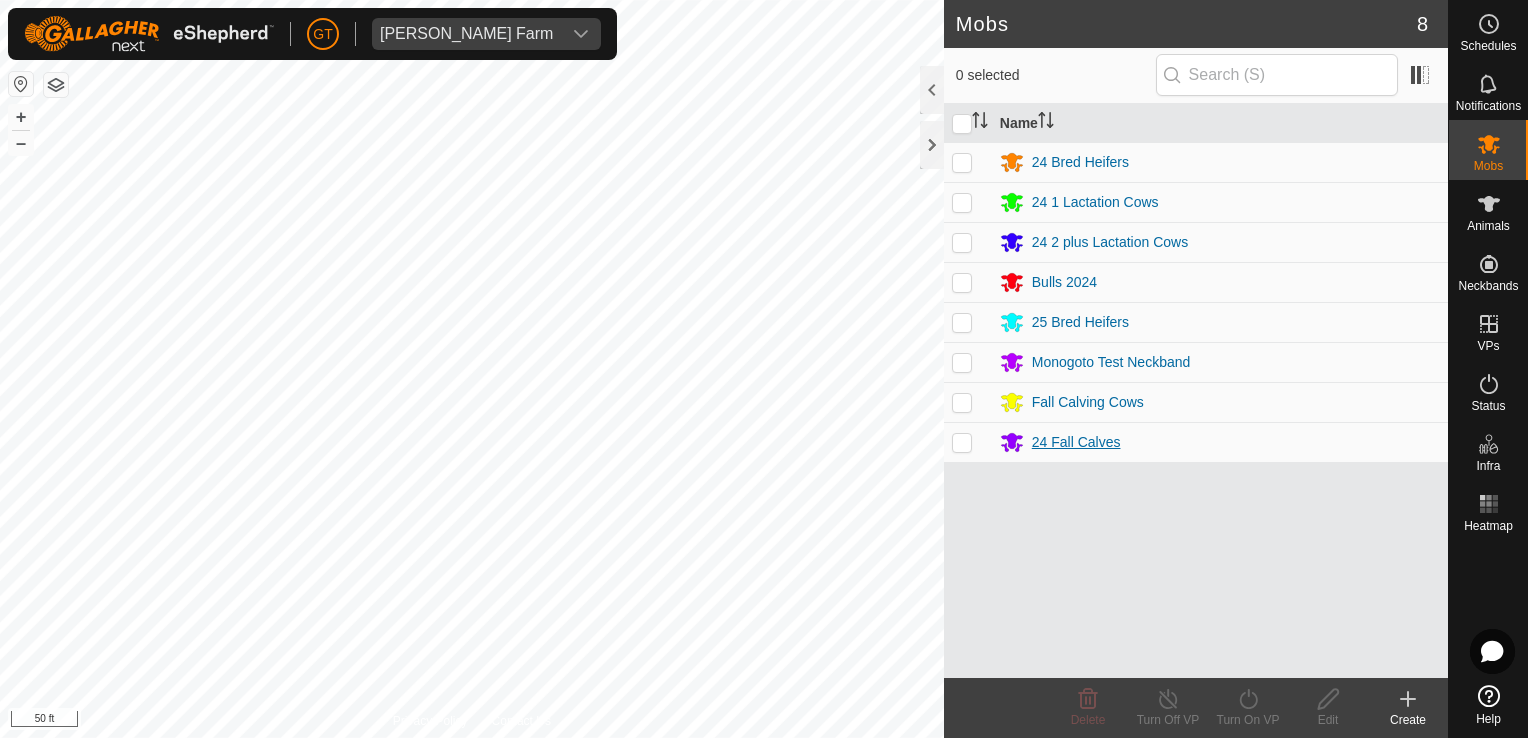 click on "24 Fall Calves" at bounding box center [1076, 442] 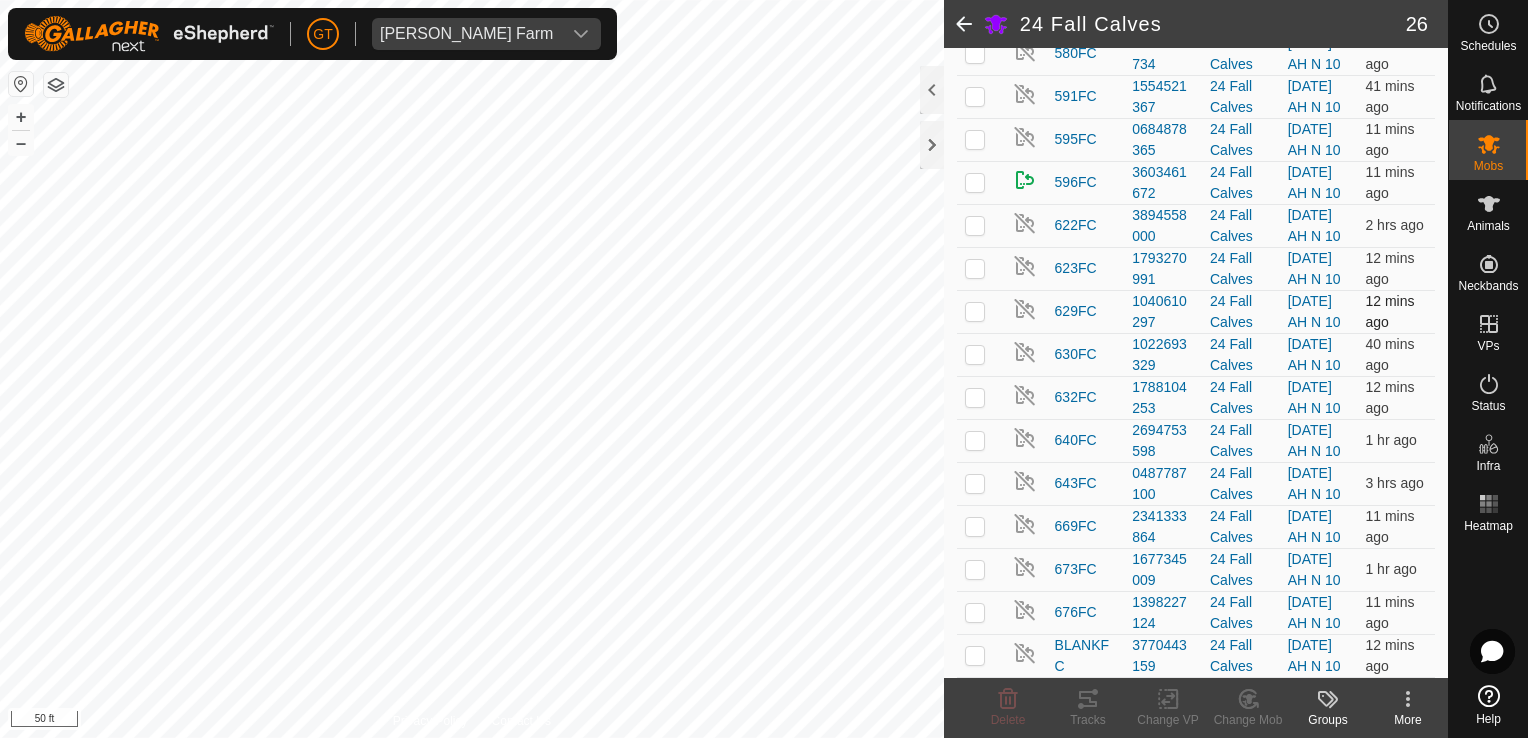 scroll, scrollTop: 1321, scrollLeft: 0, axis: vertical 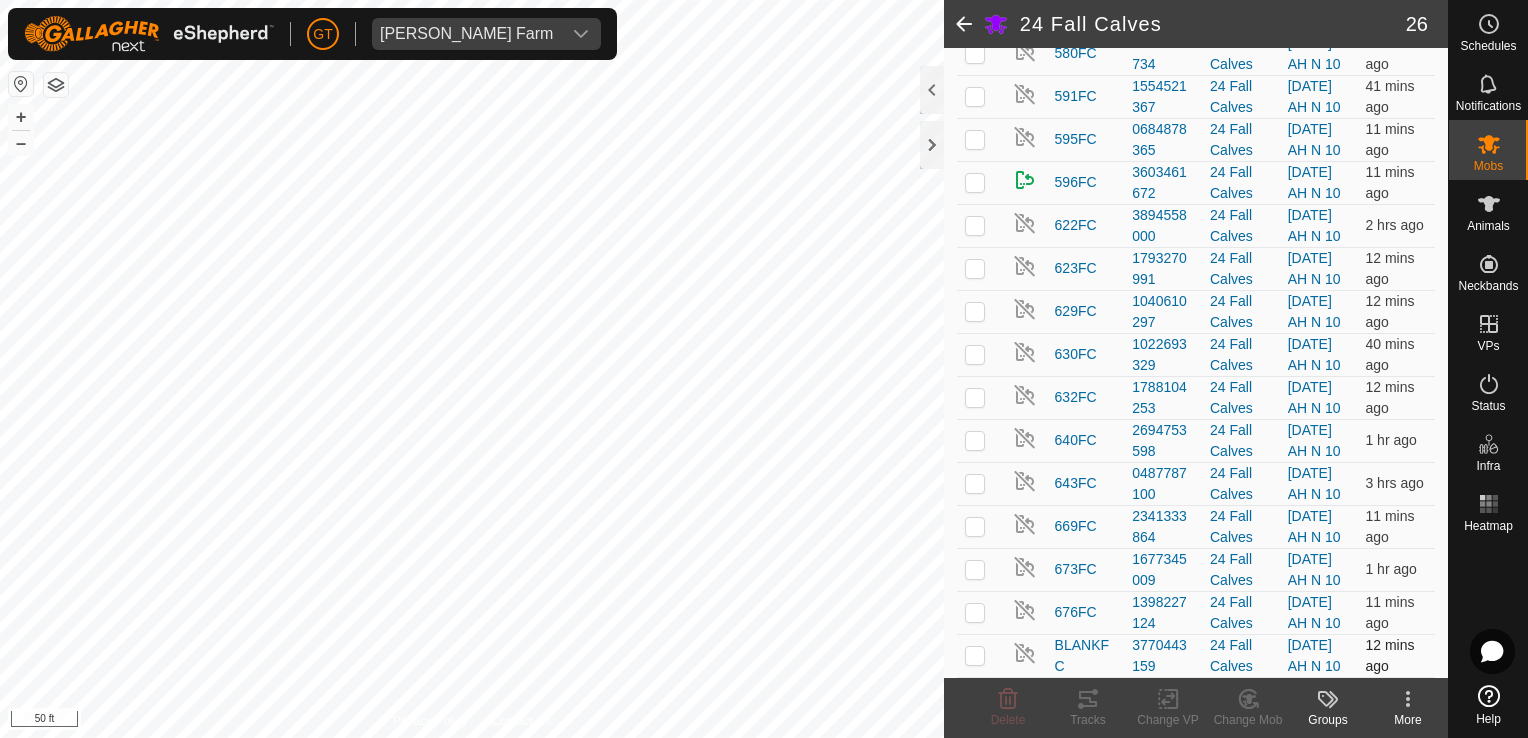 click at bounding box center (975, 655) 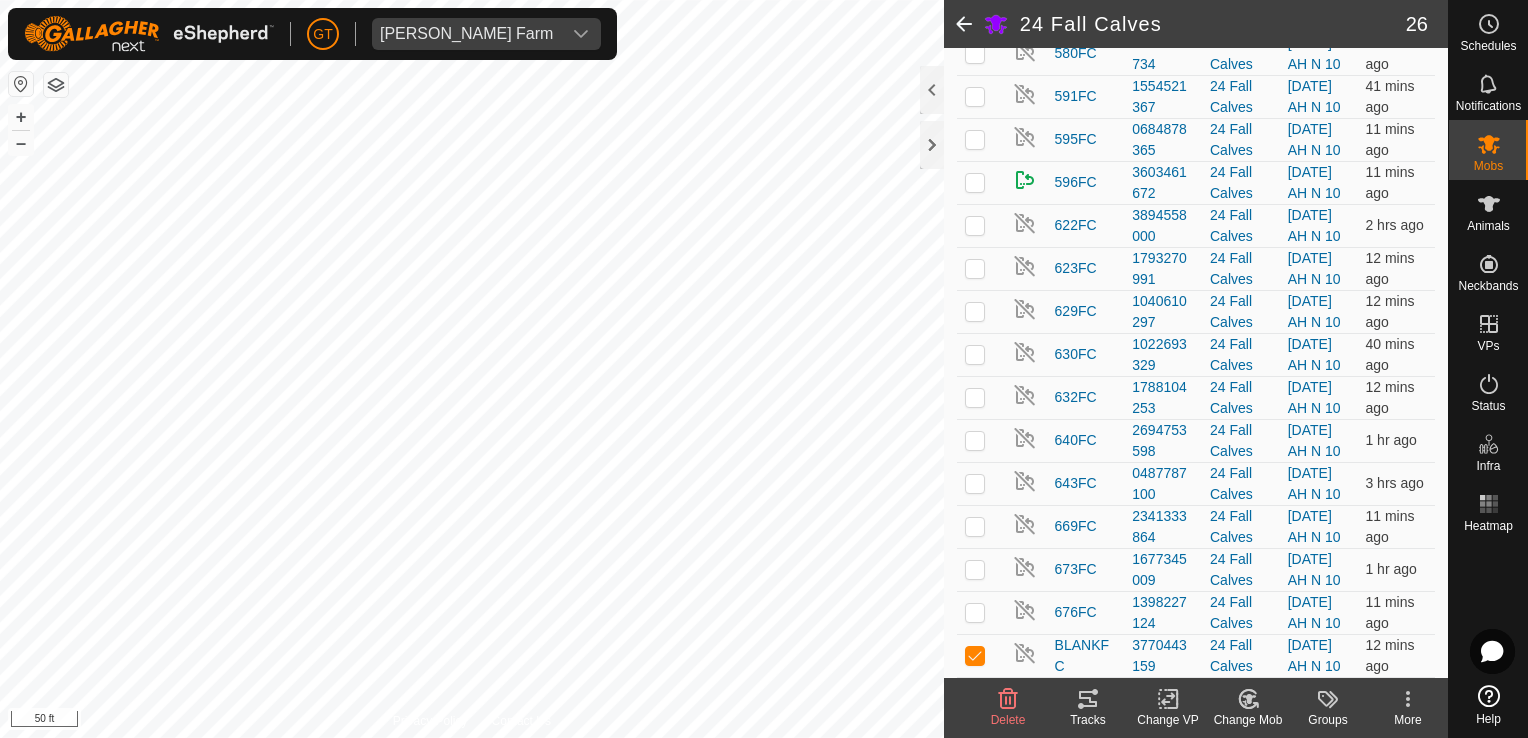 click 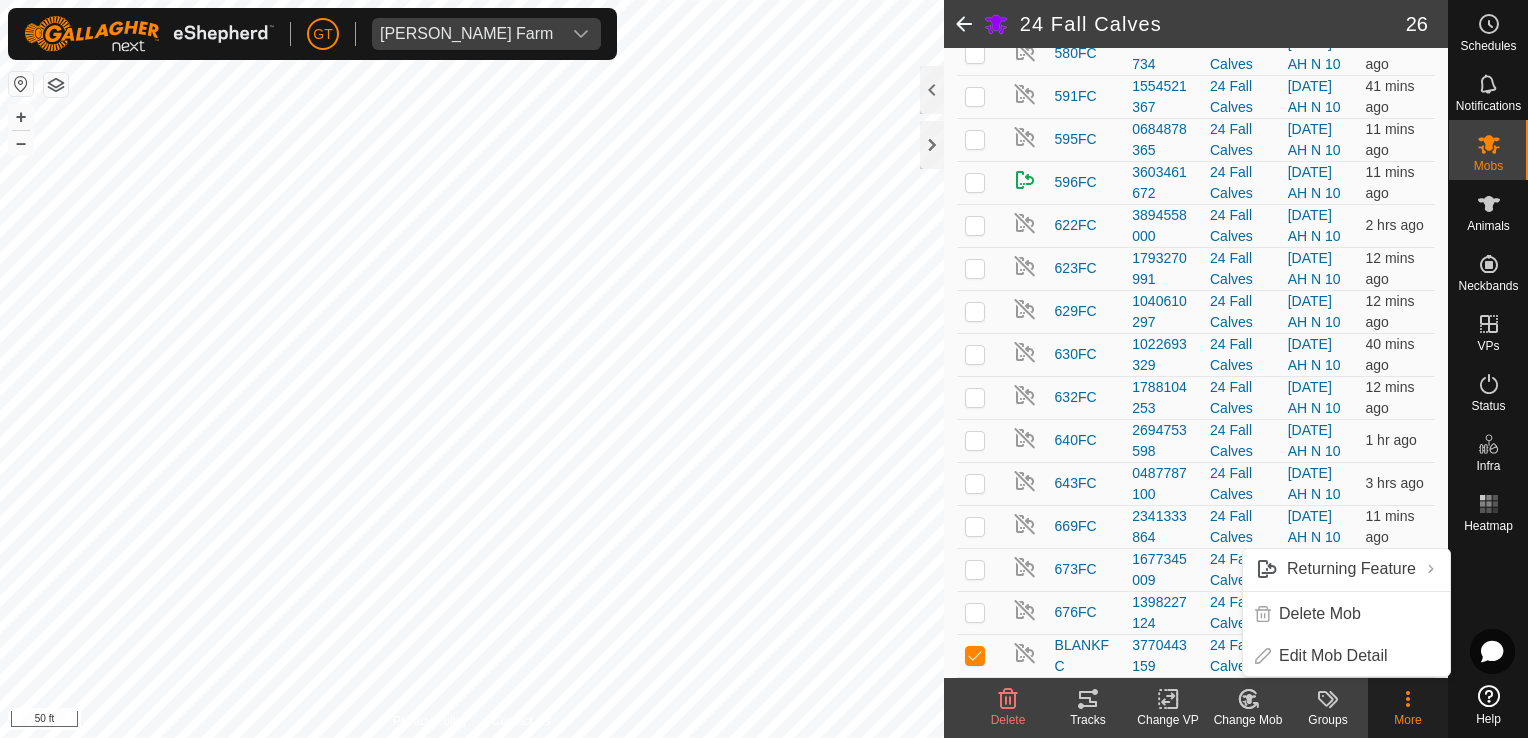 click at bounding box center (975, 655) 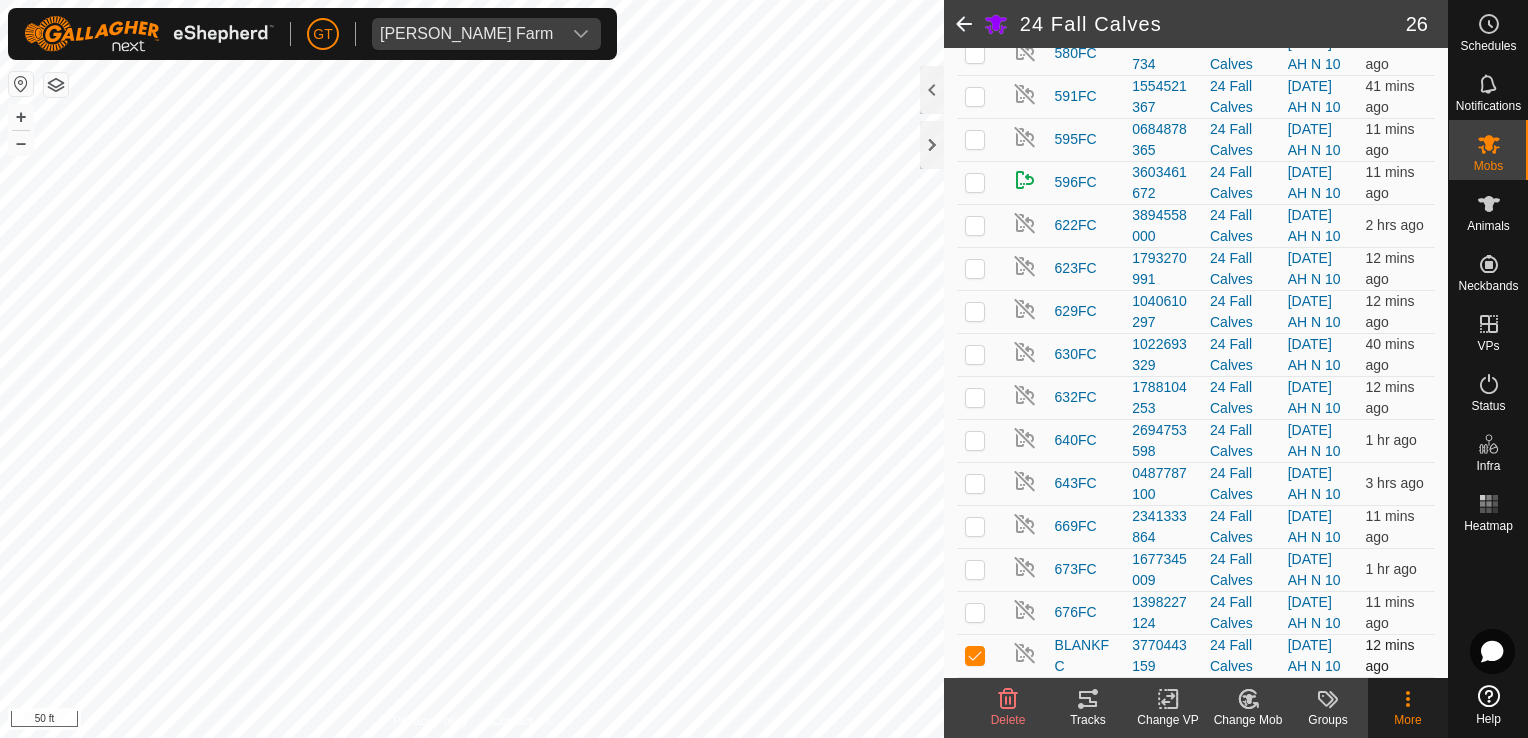 checkbox on "false" 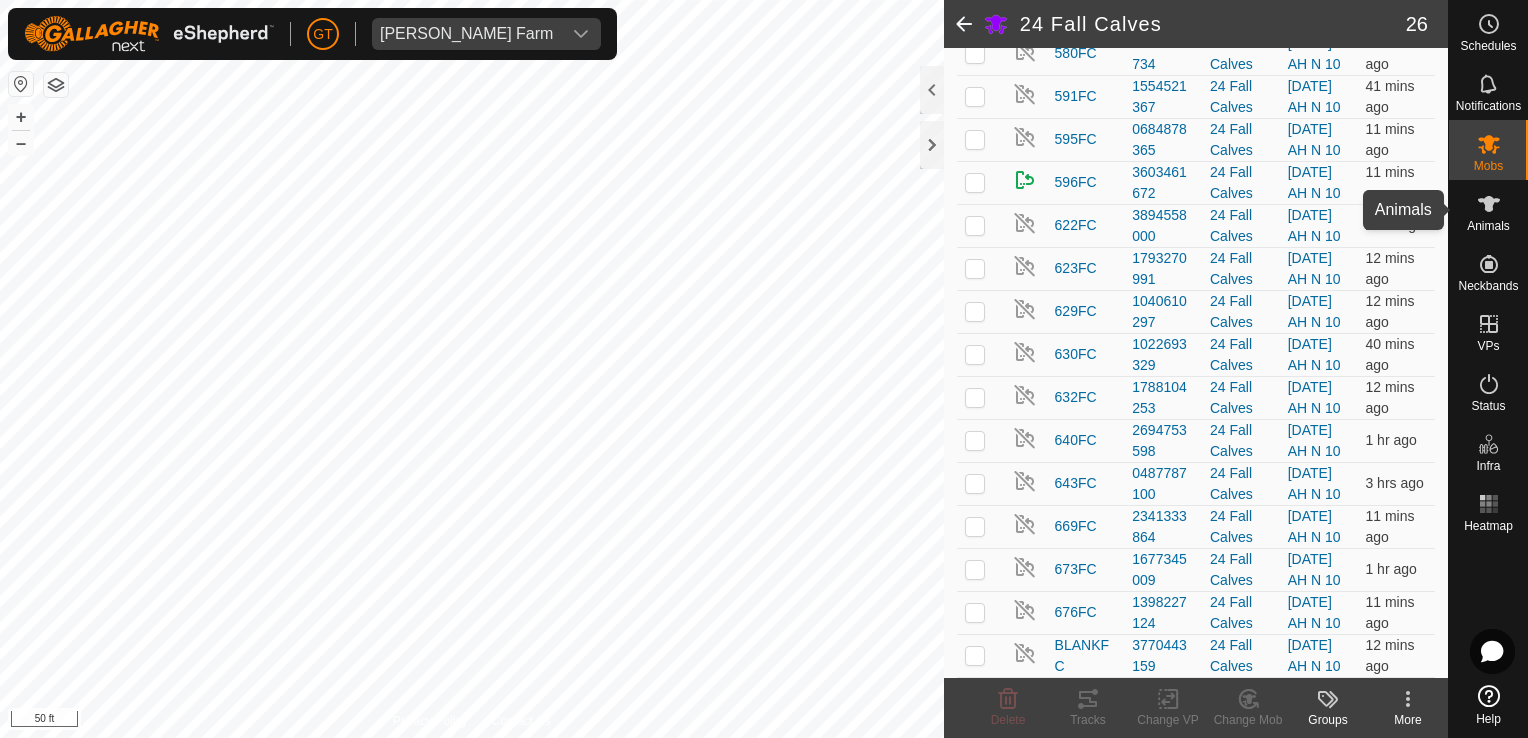 click 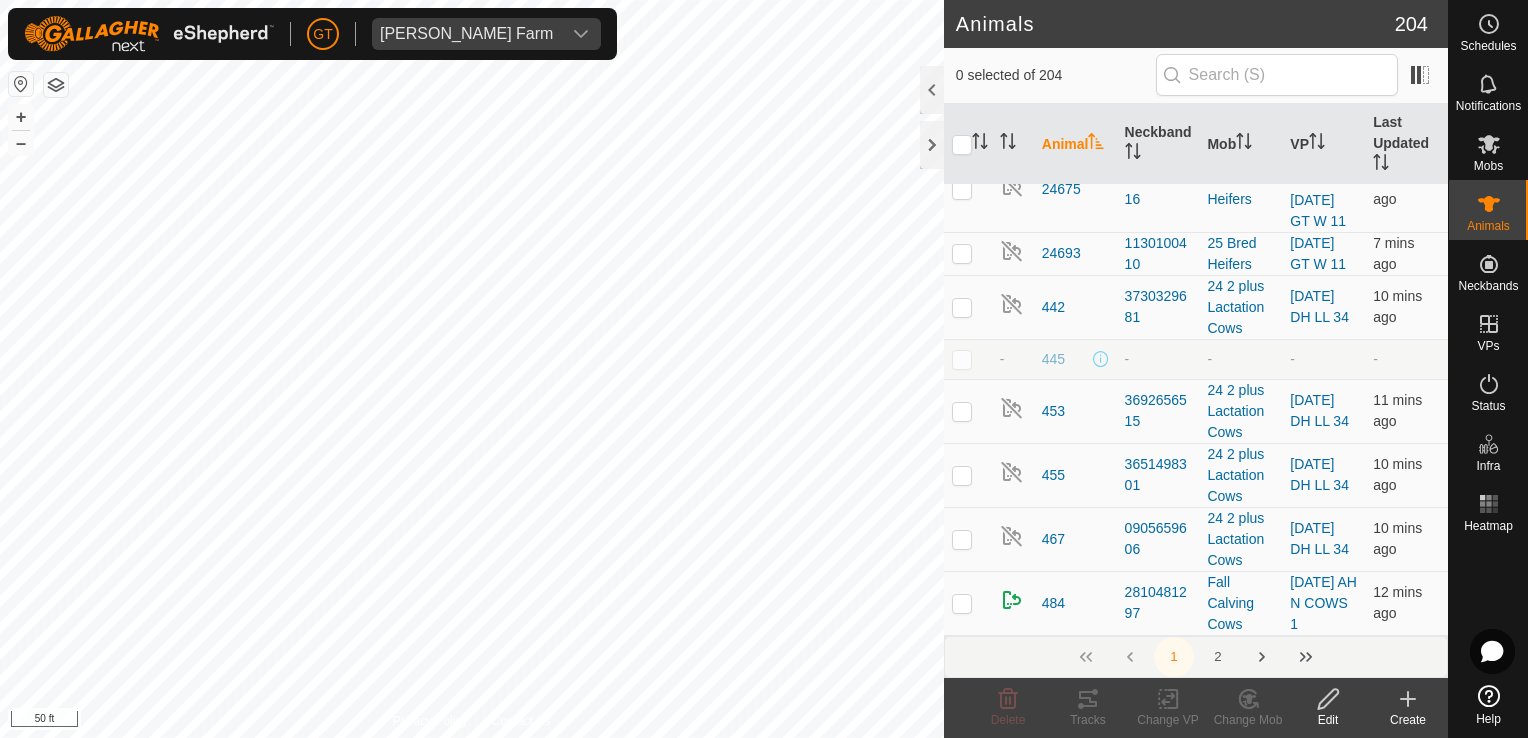 scroll, scrollTop: 1200, scrollLeft: 0, axis: vertical 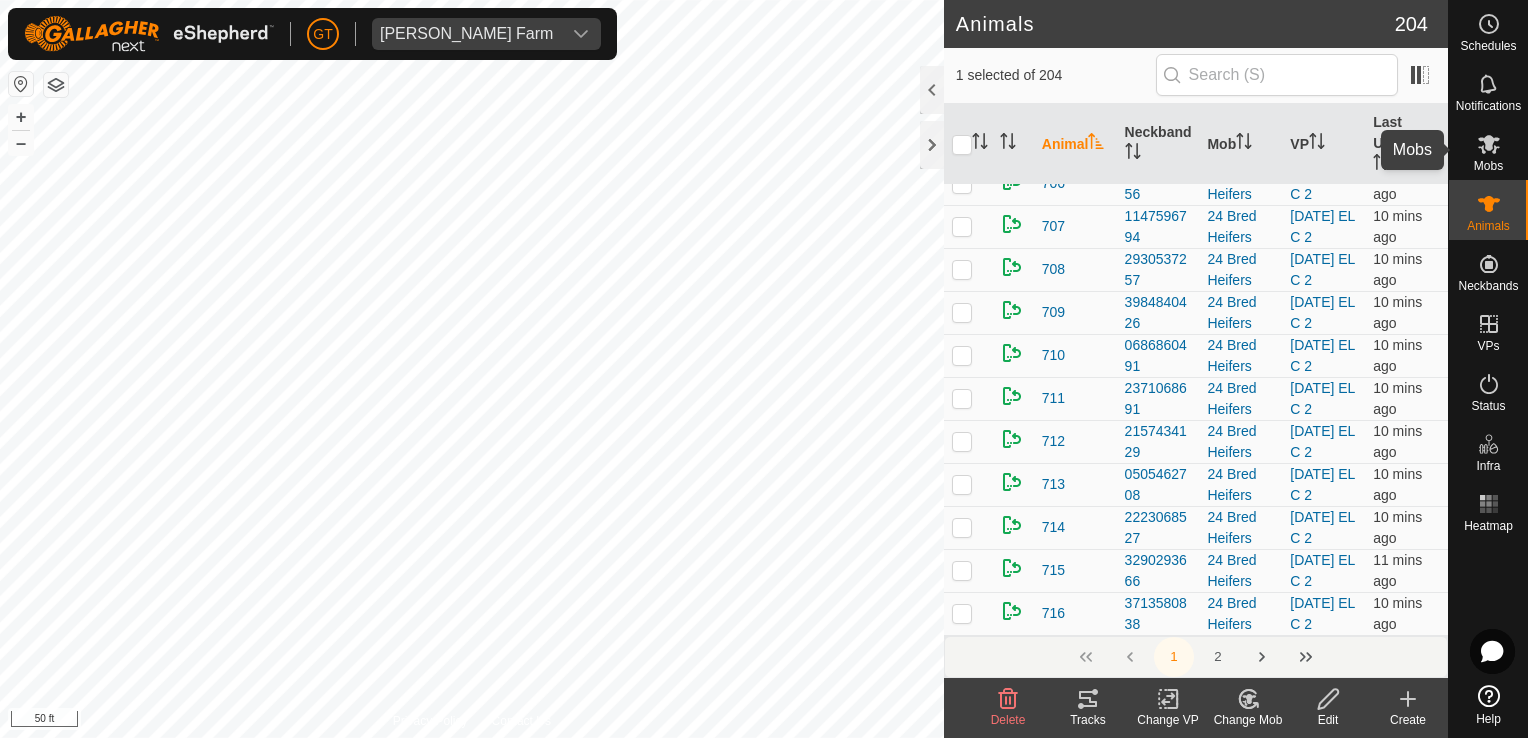 click 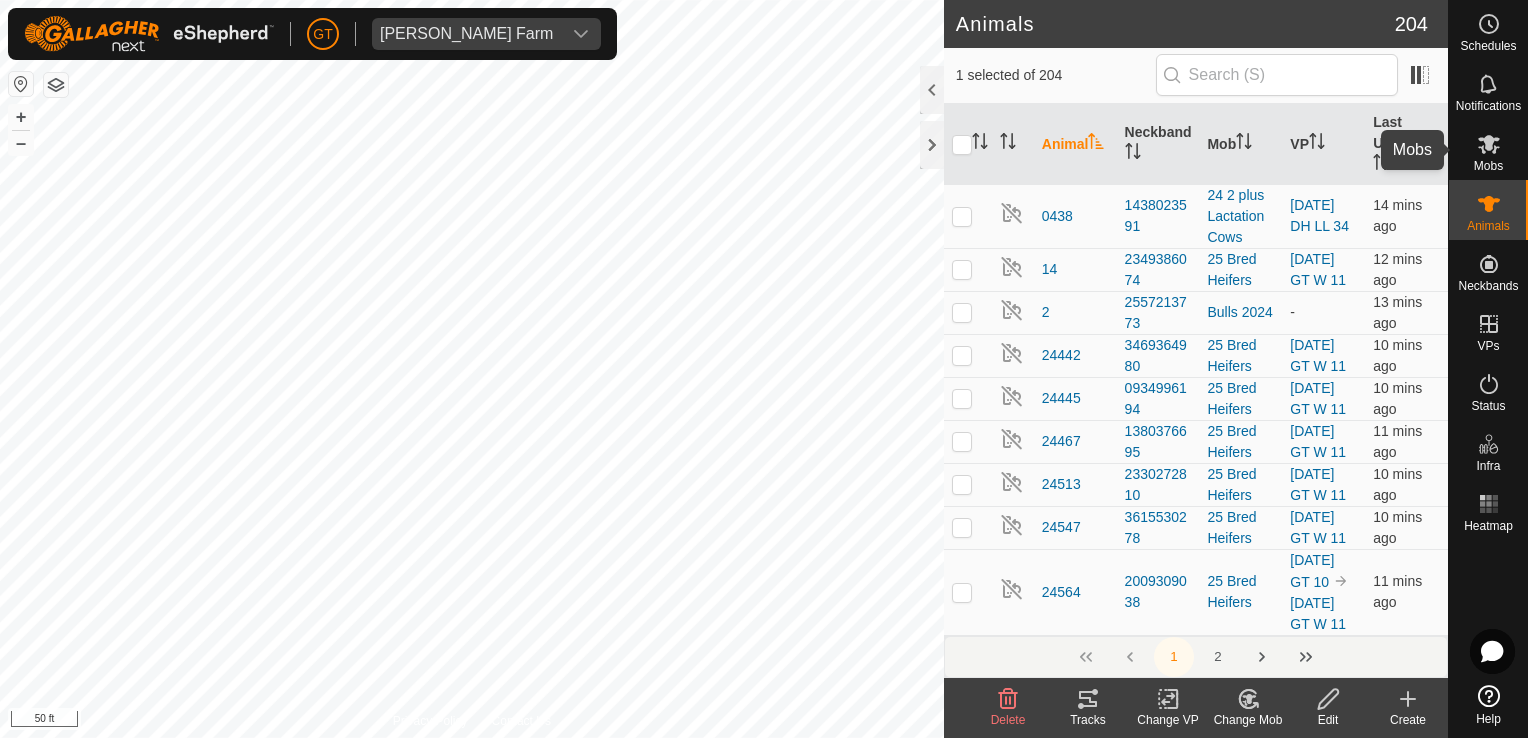 click 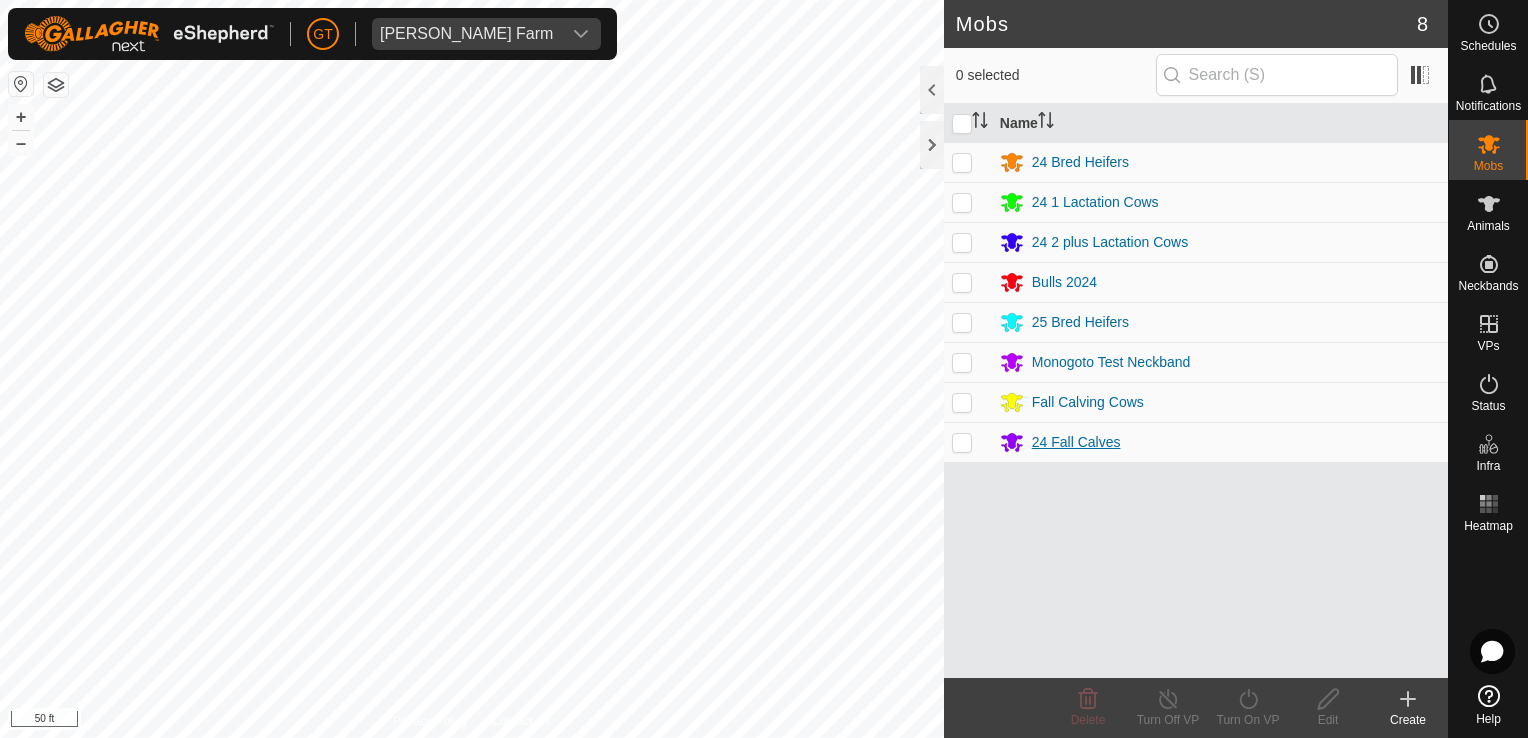 click on "24 Fall Calves" at bounding box center [1076, 442] 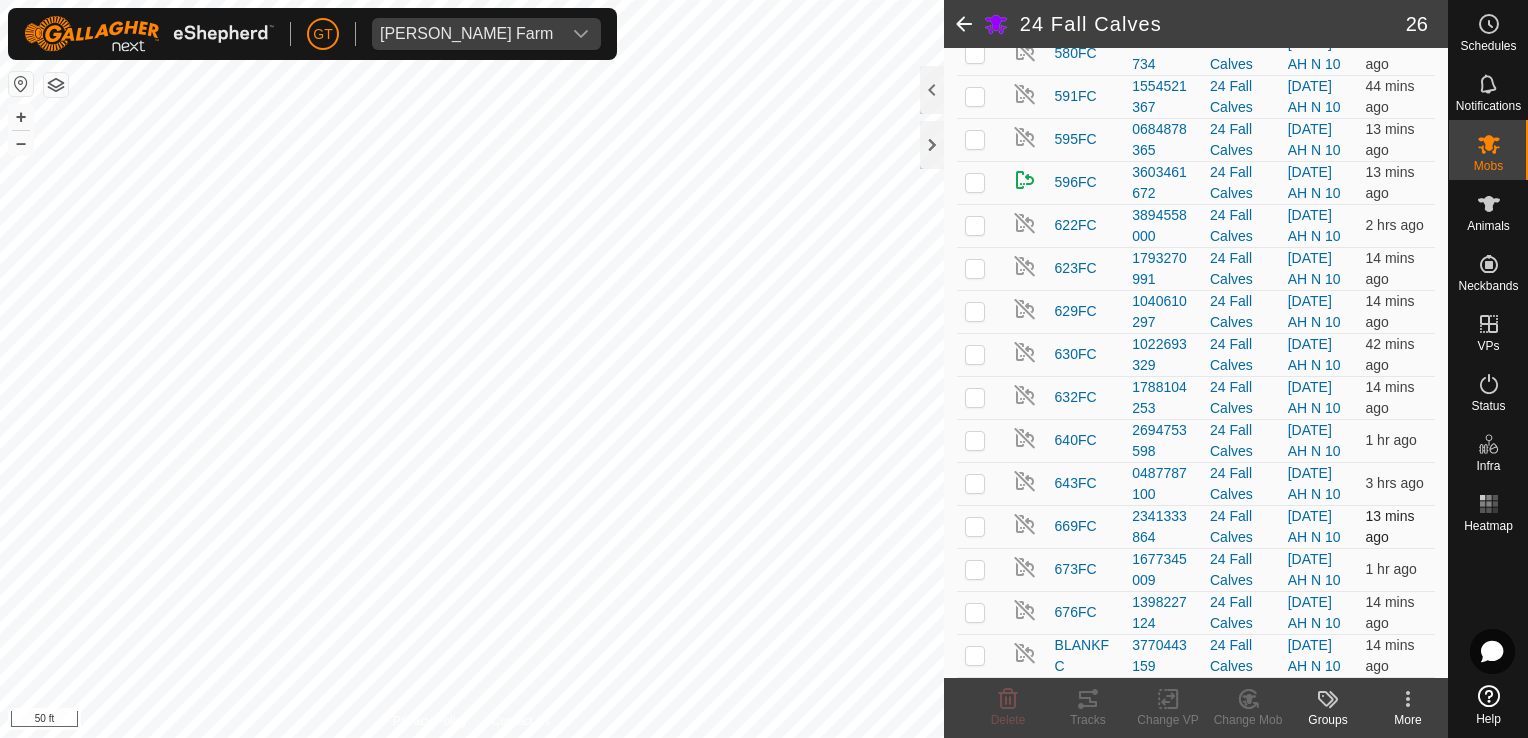 scroll, scrollTop: 1321, scrollLeft: 0, axis: vertical 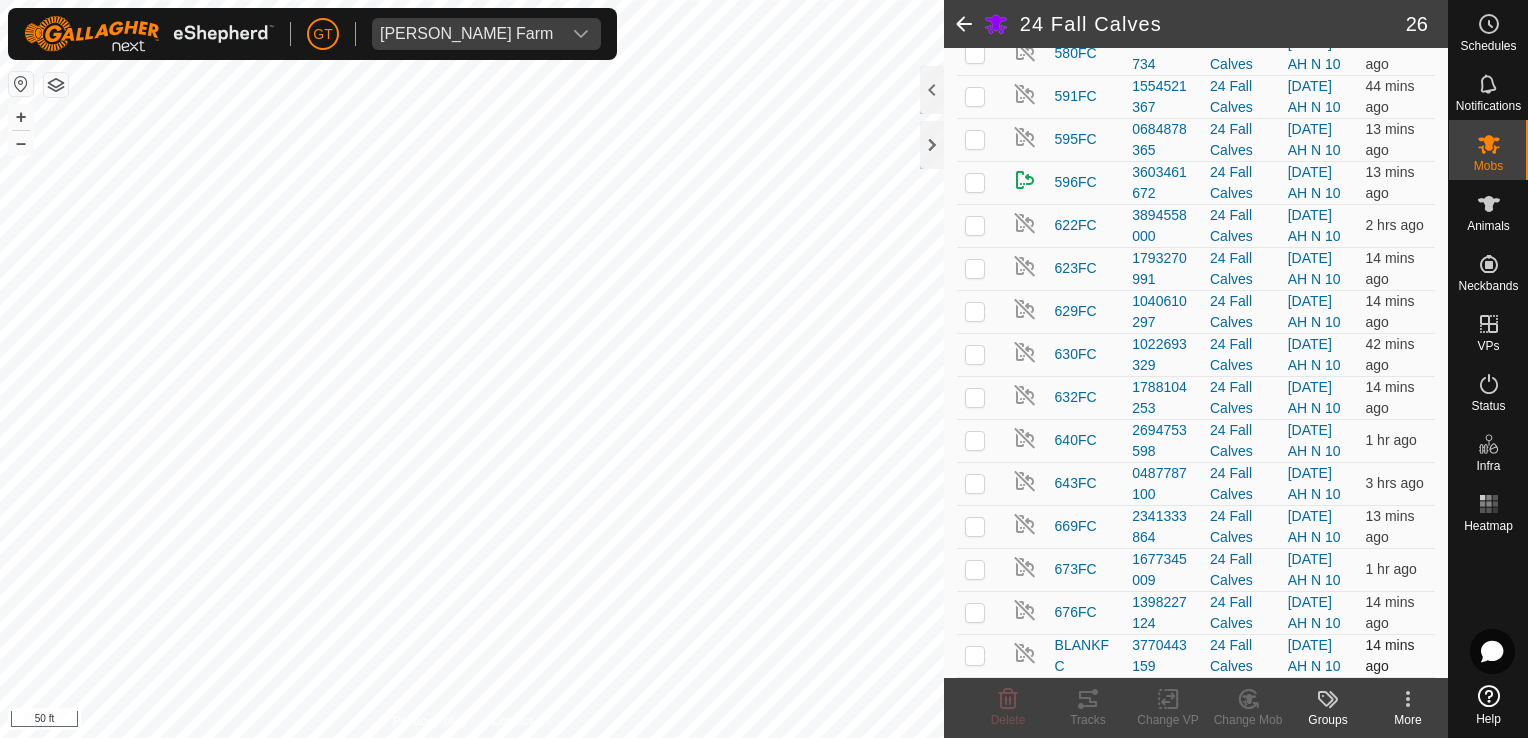click at bounding box center (975, 655) 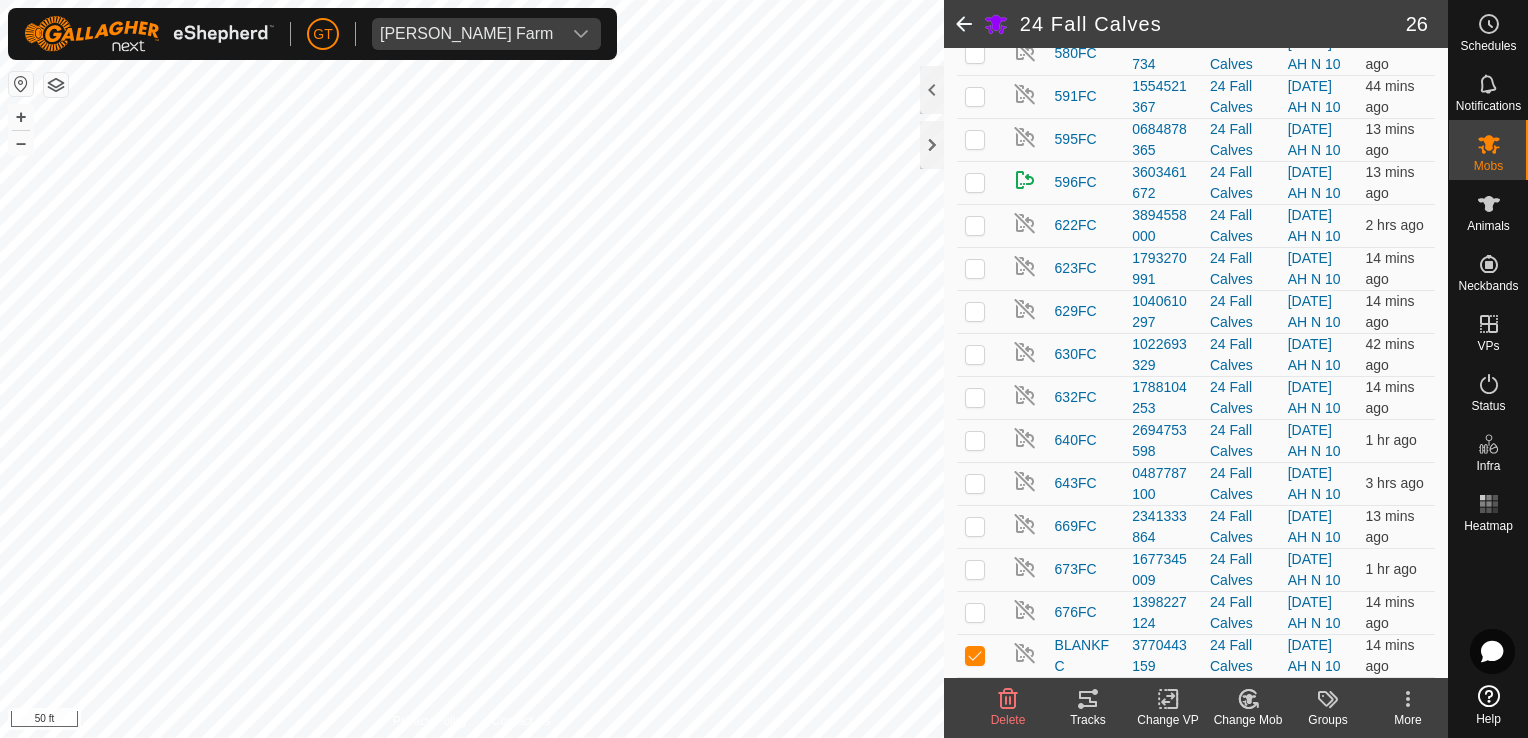 click 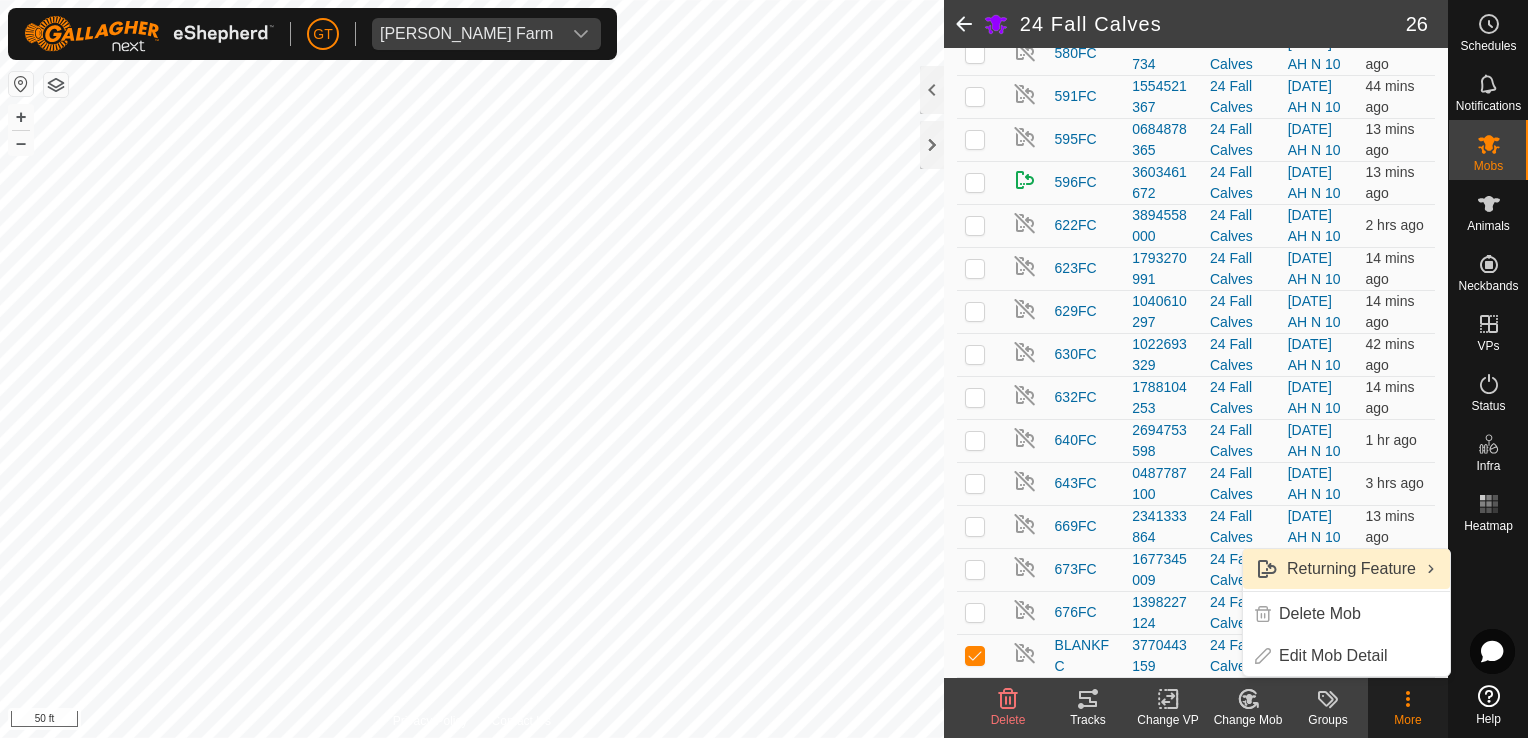 click on "Returning Feature" at bounding box center (1346, 569) 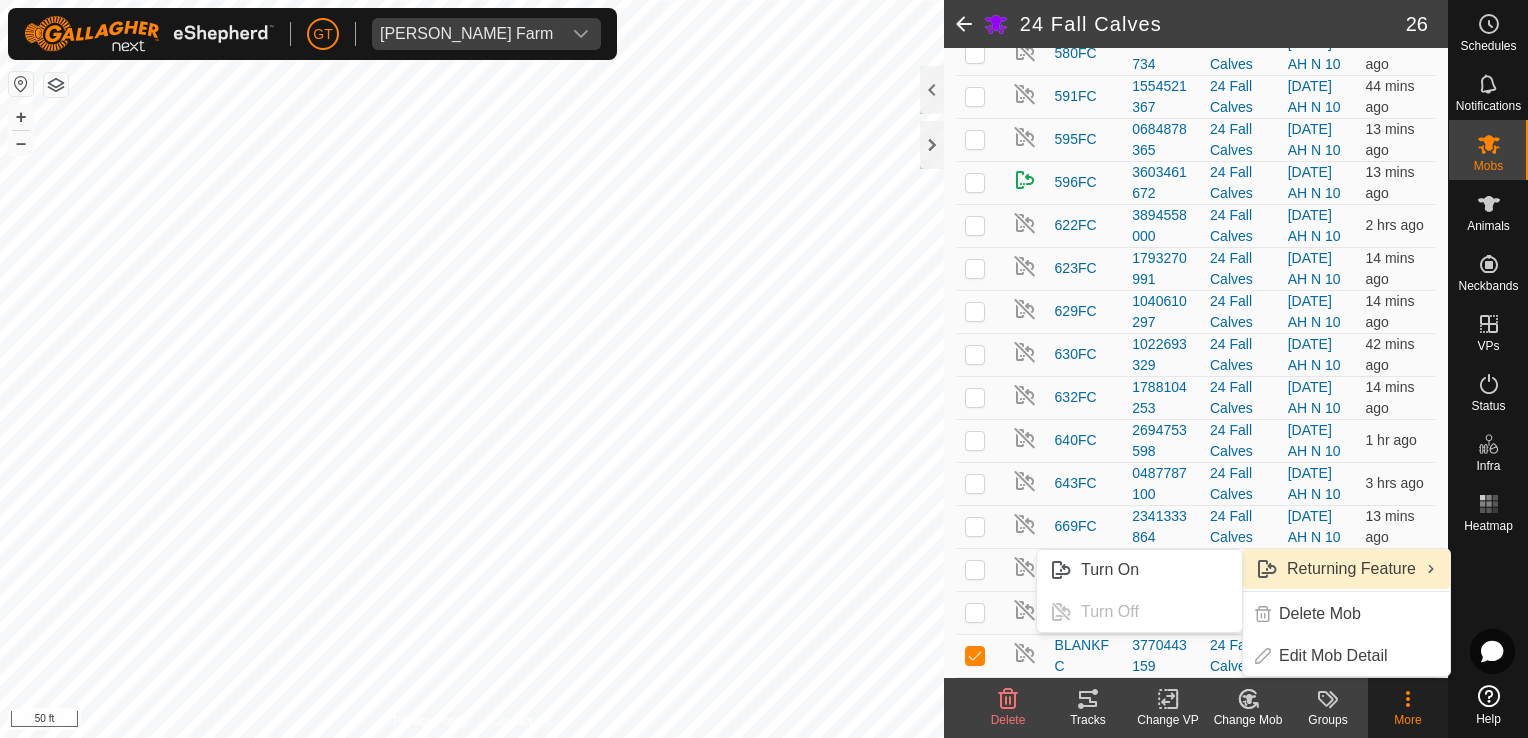 click on "Returning Feature" at bounding box center [1346, 569] 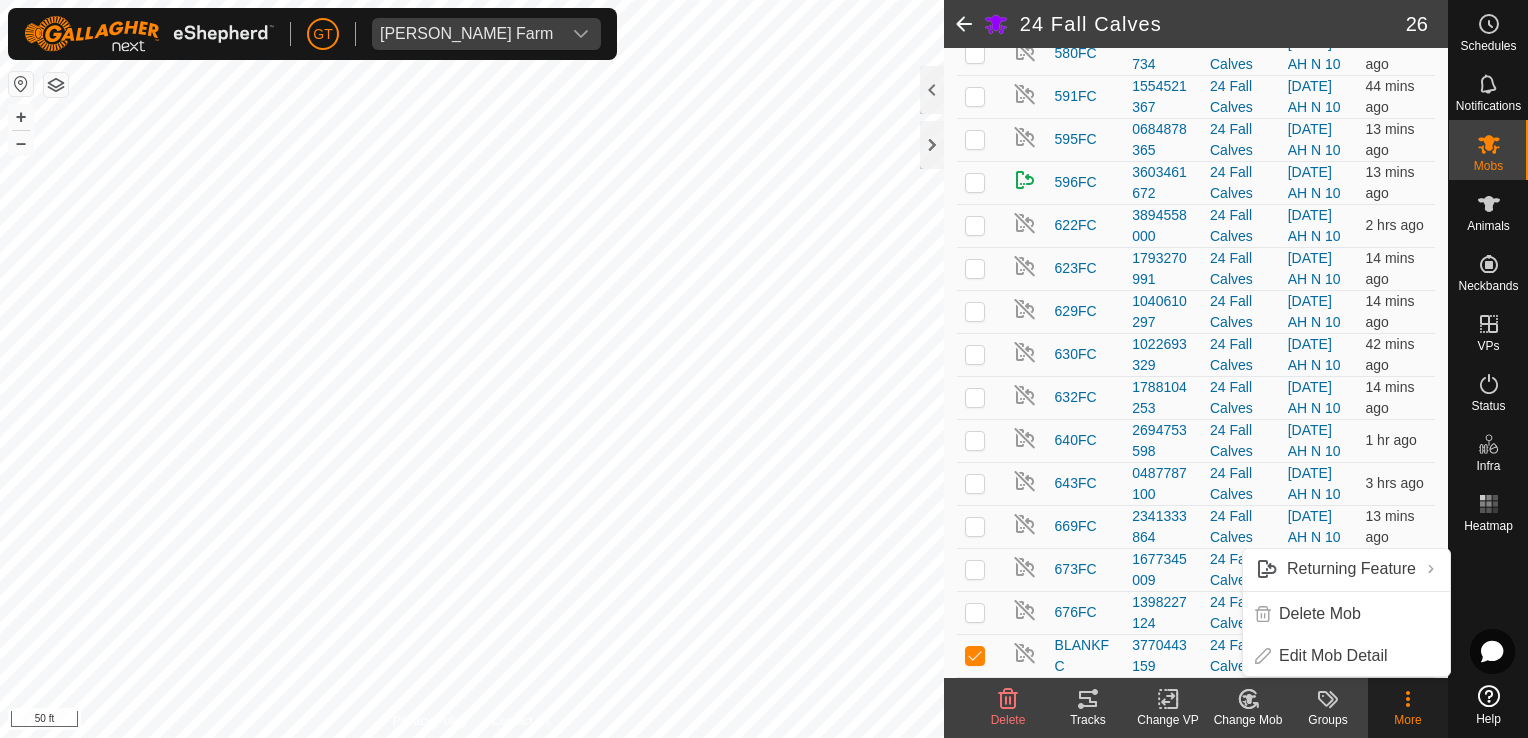 click 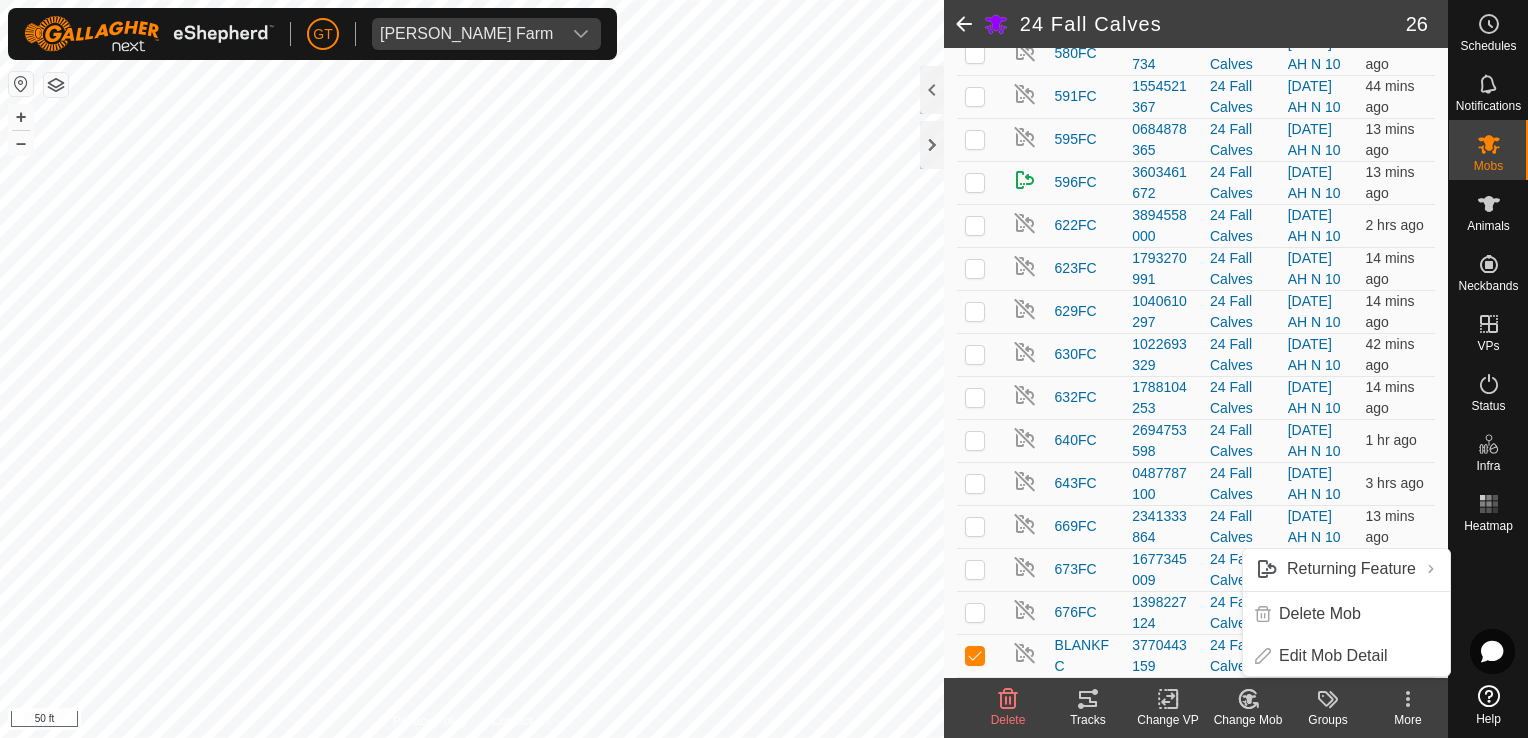 click 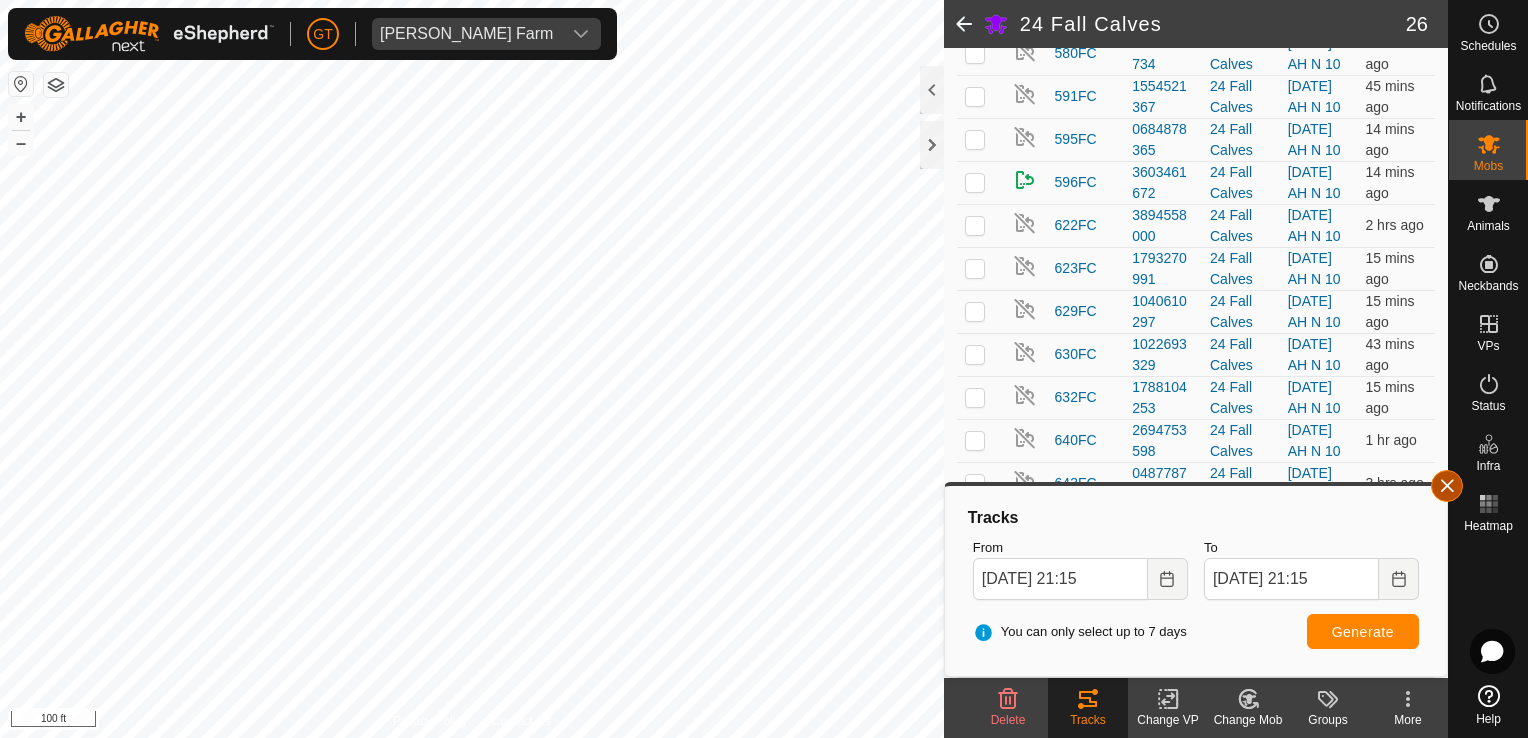 click at bounding box center (1447, 486) 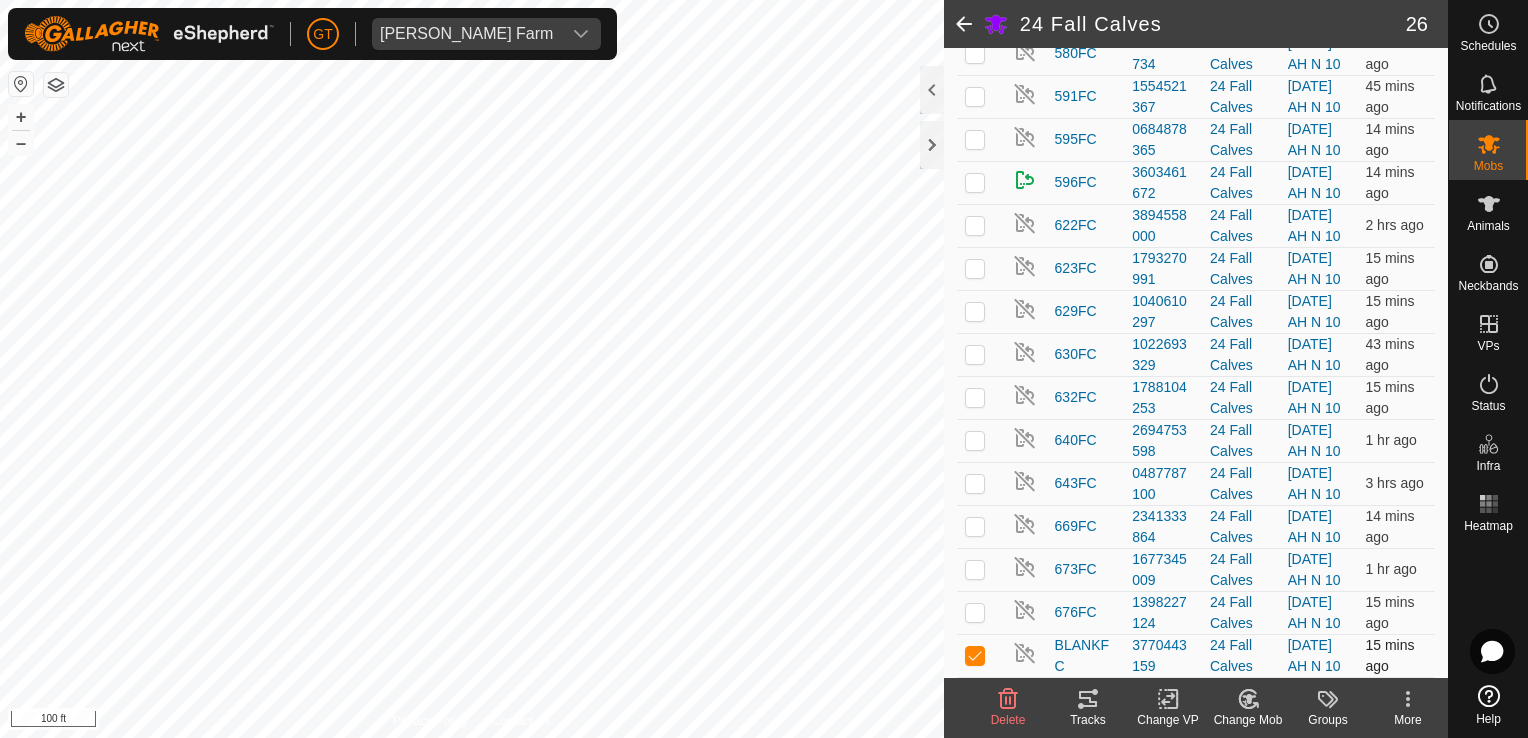 click at bounding box center [975, 655] 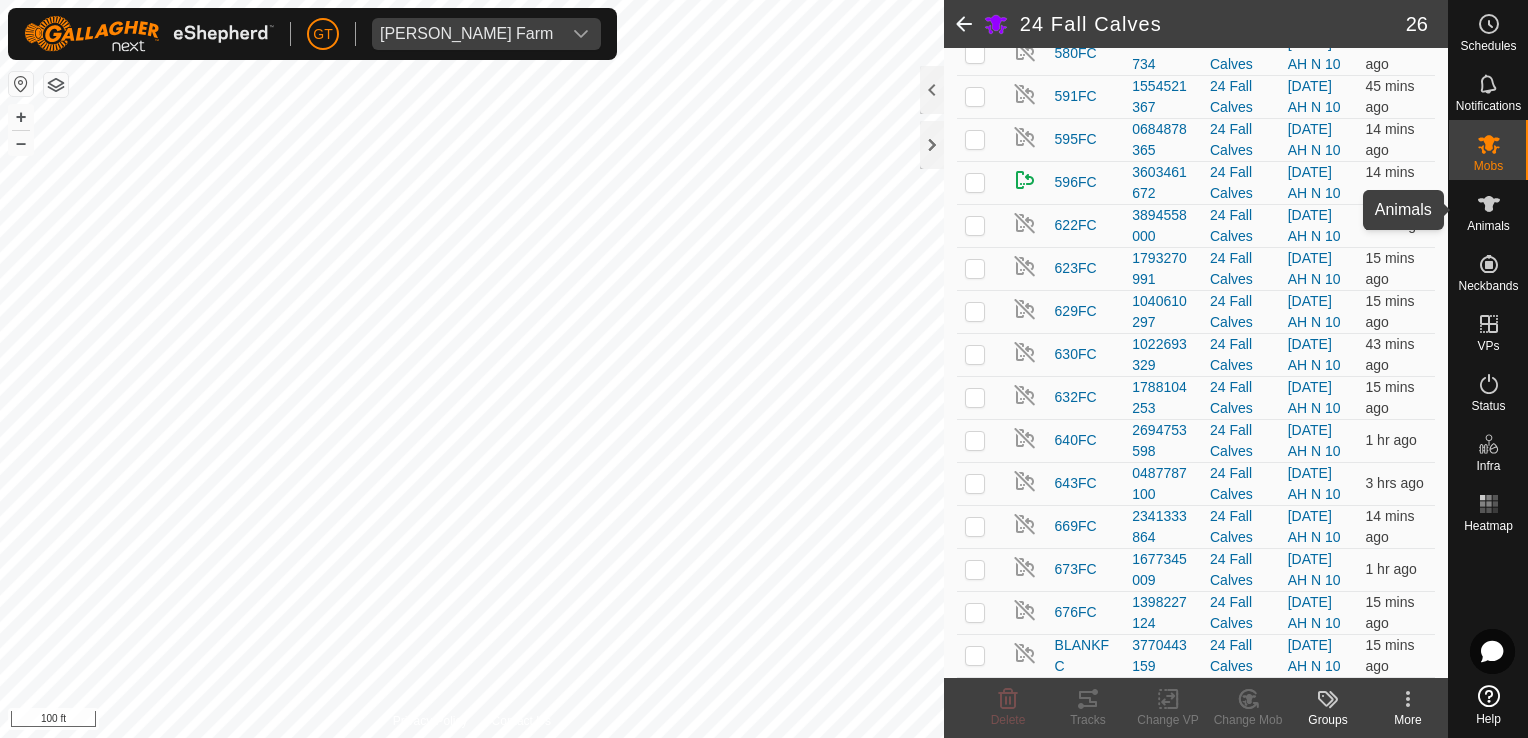click 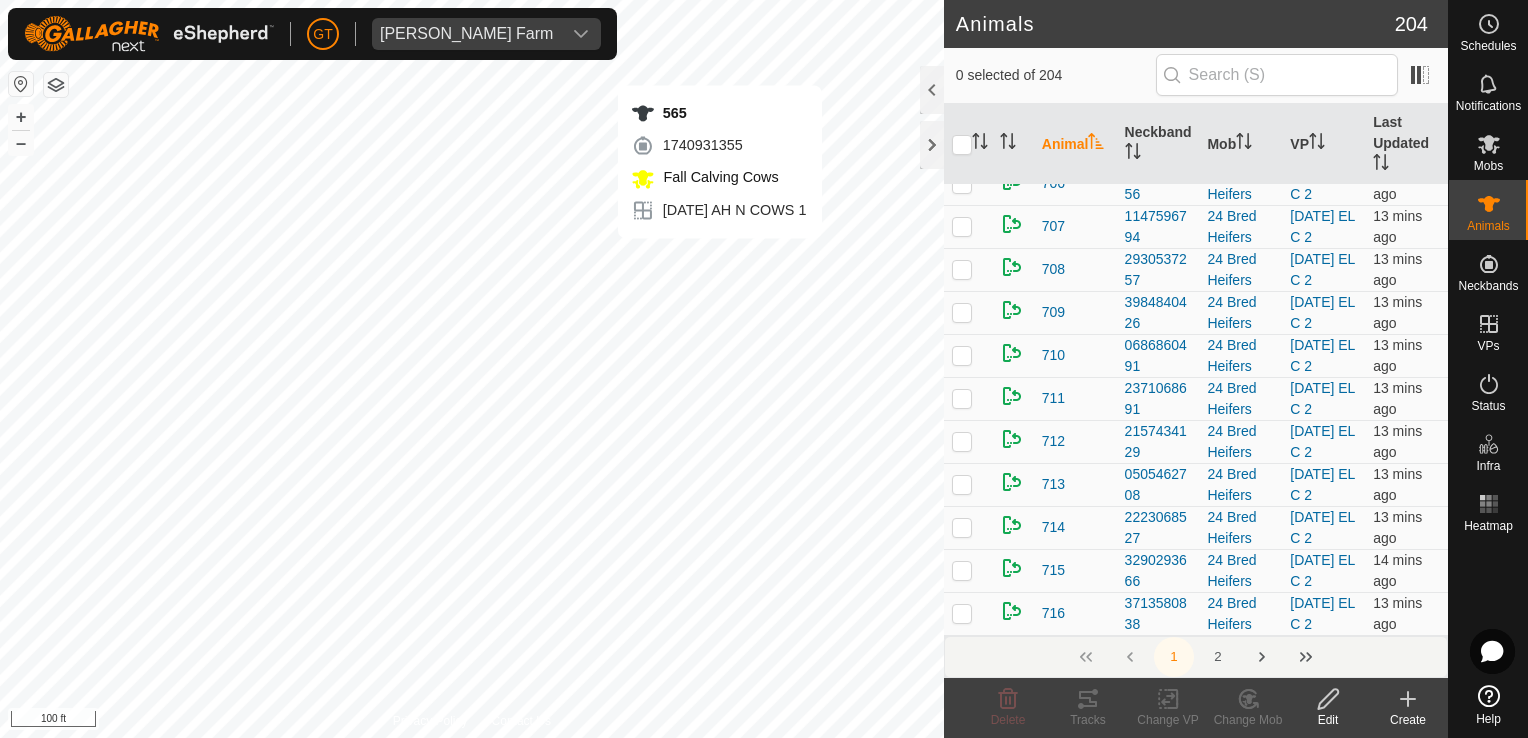 scroll, scrollTop: 11757, scrollLeft: 0, axis: vertical 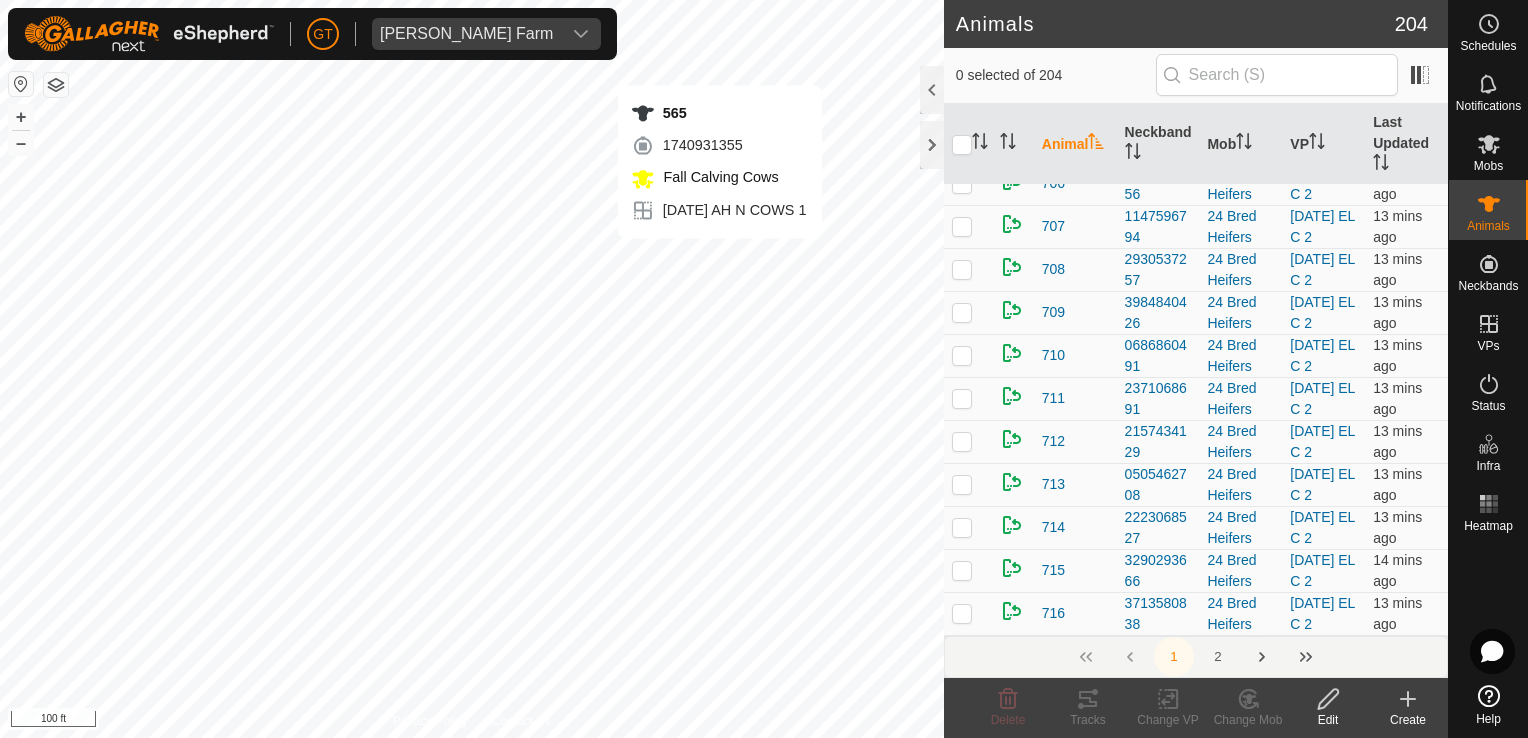click at bounding box center [1262, 657] 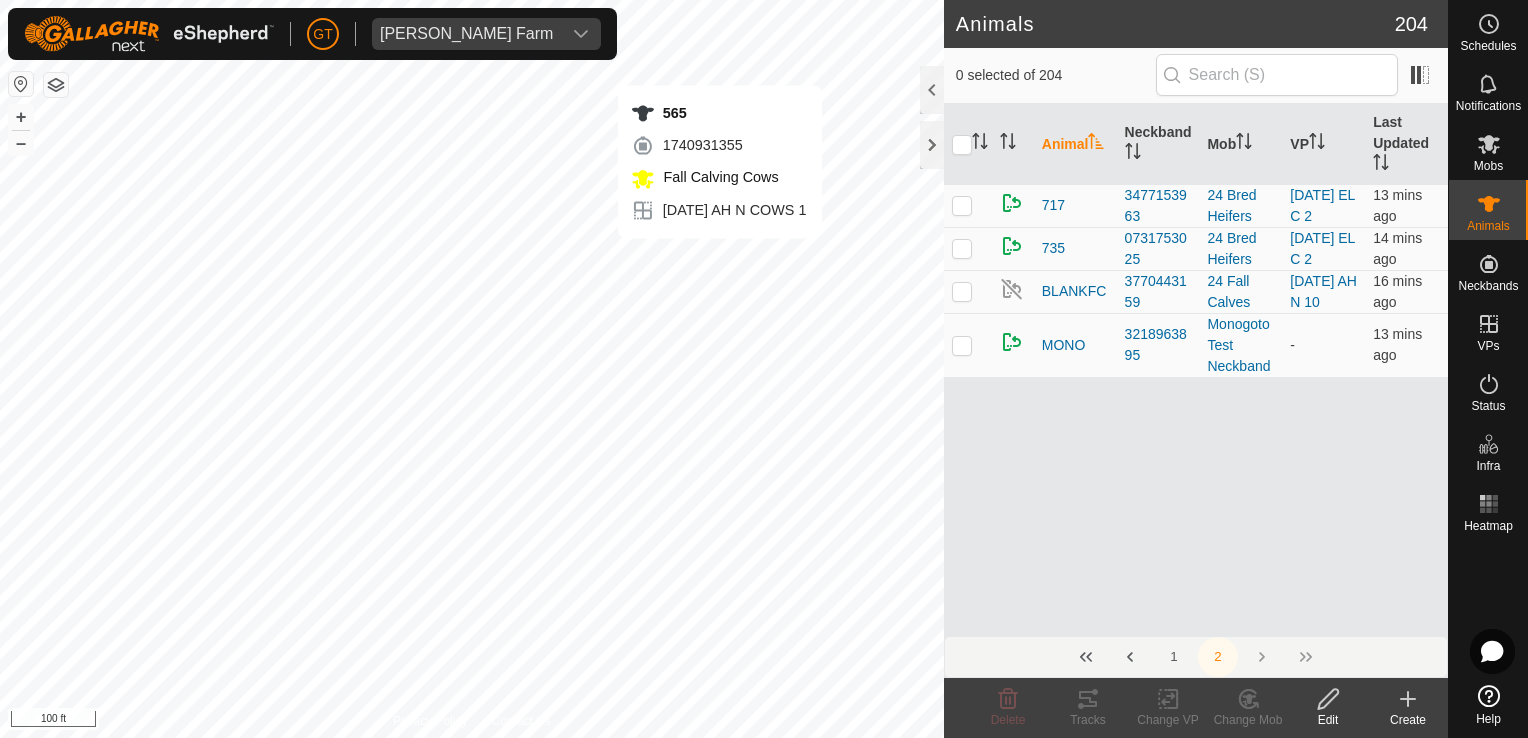 scroll, scrollTop: 0, scrollLeft: 0, axis: both 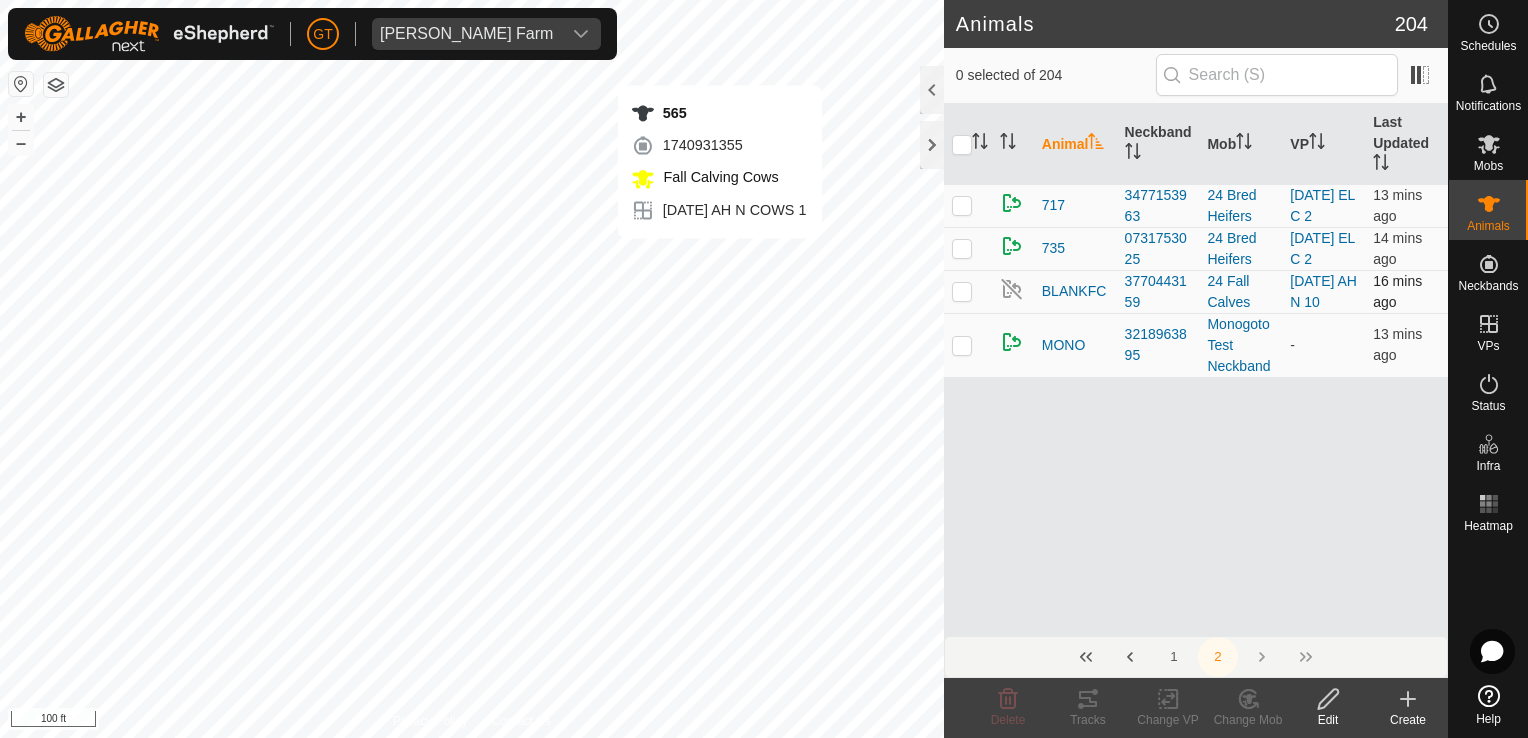 click at bounding box center [962, 291] 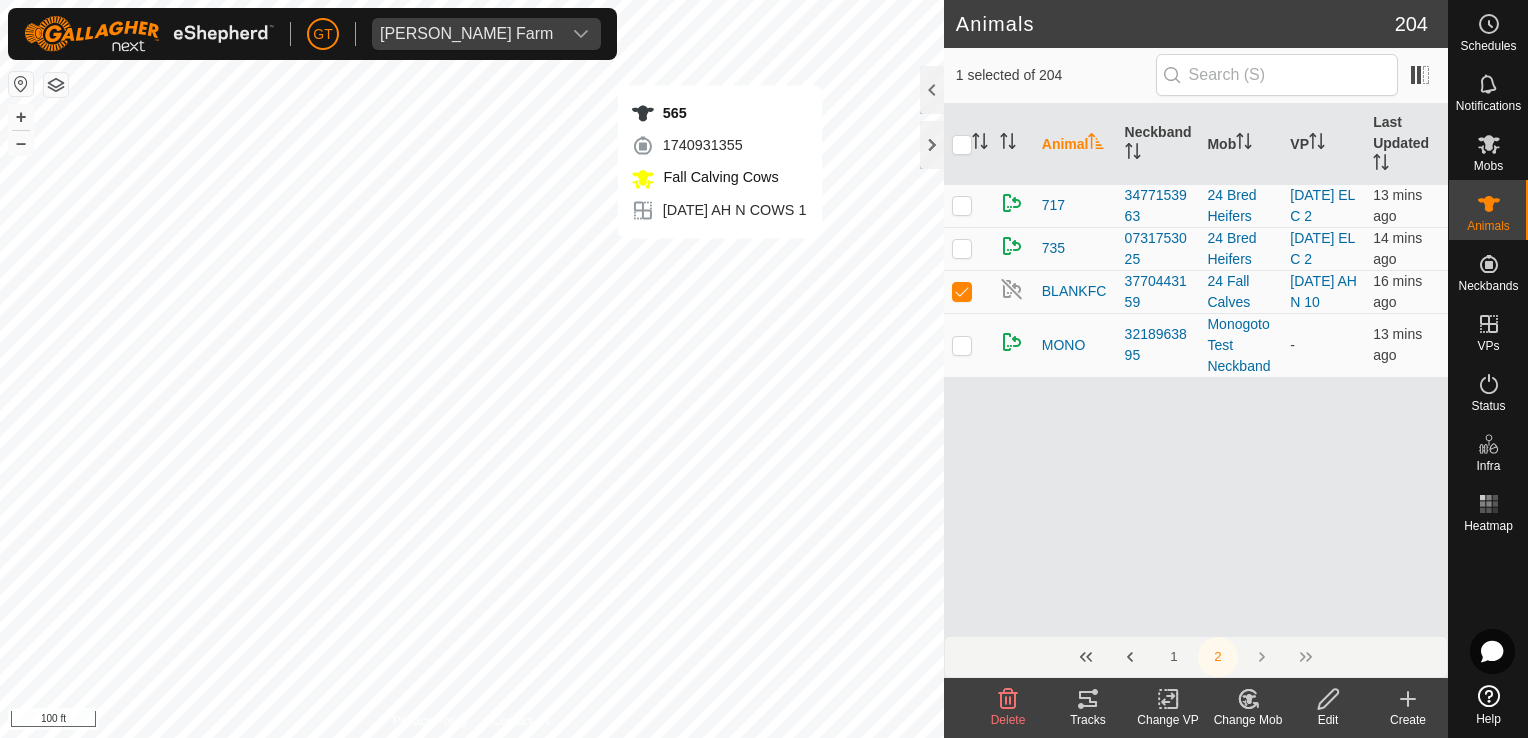 click 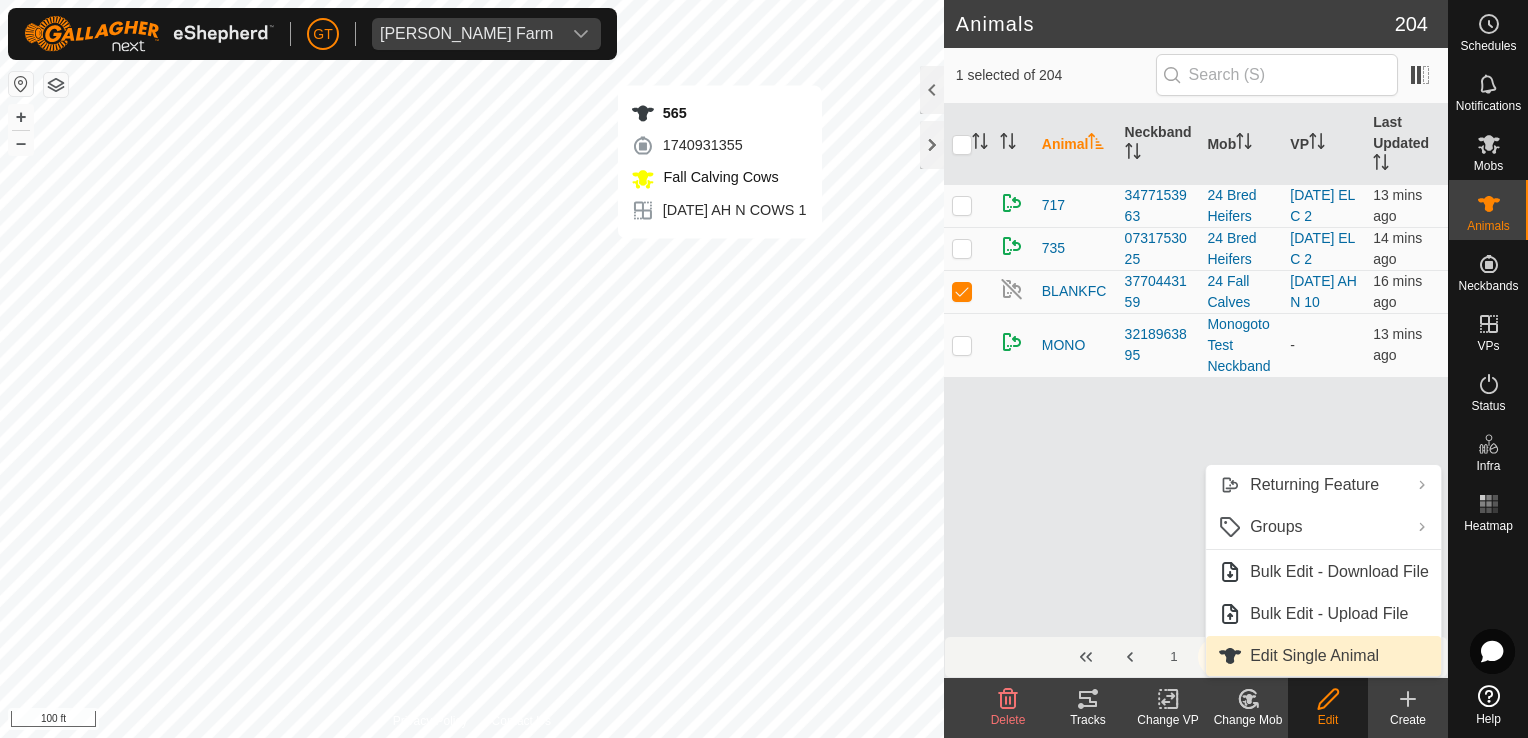 click on "Edit Single Animal" at bounding box center [1323, 656] 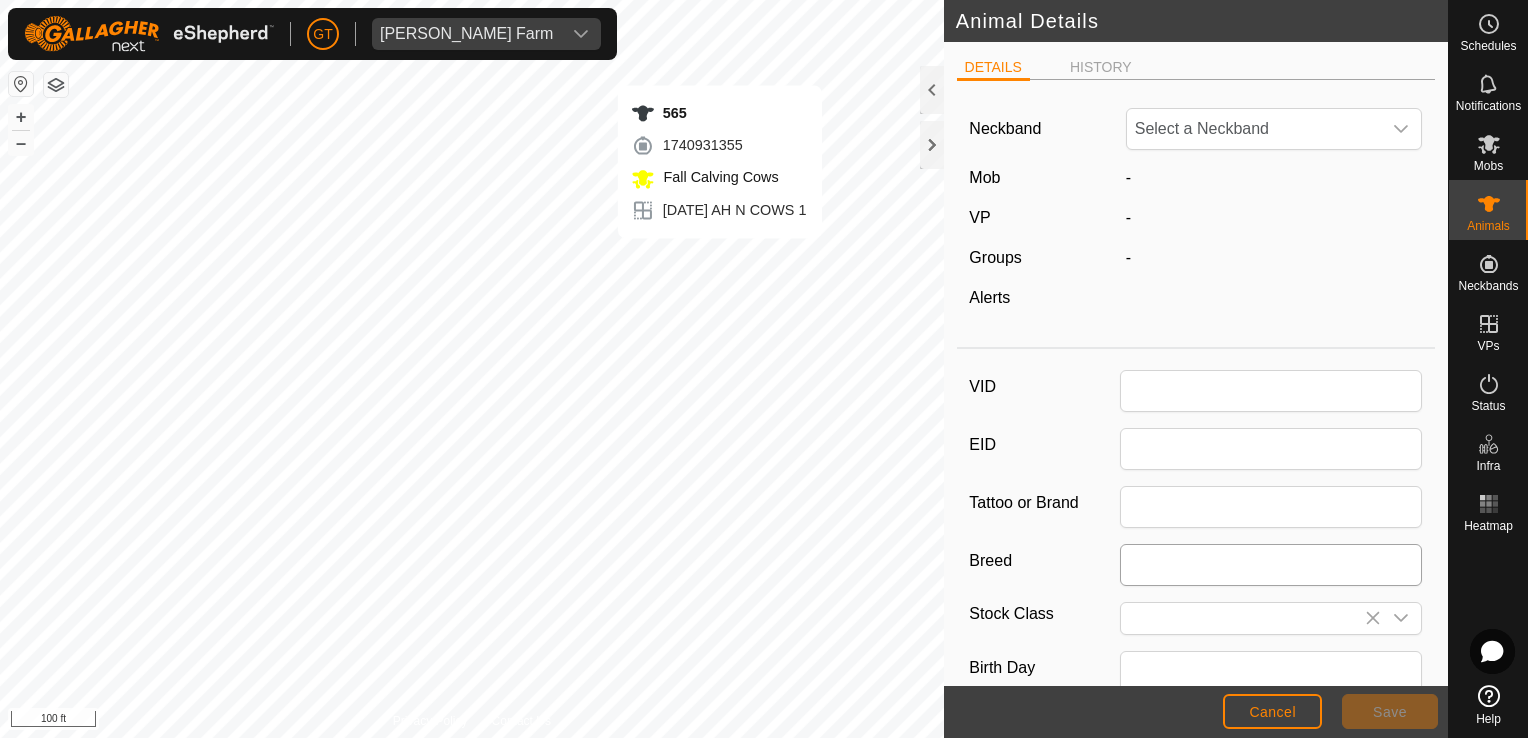 type on "BLANKFC" 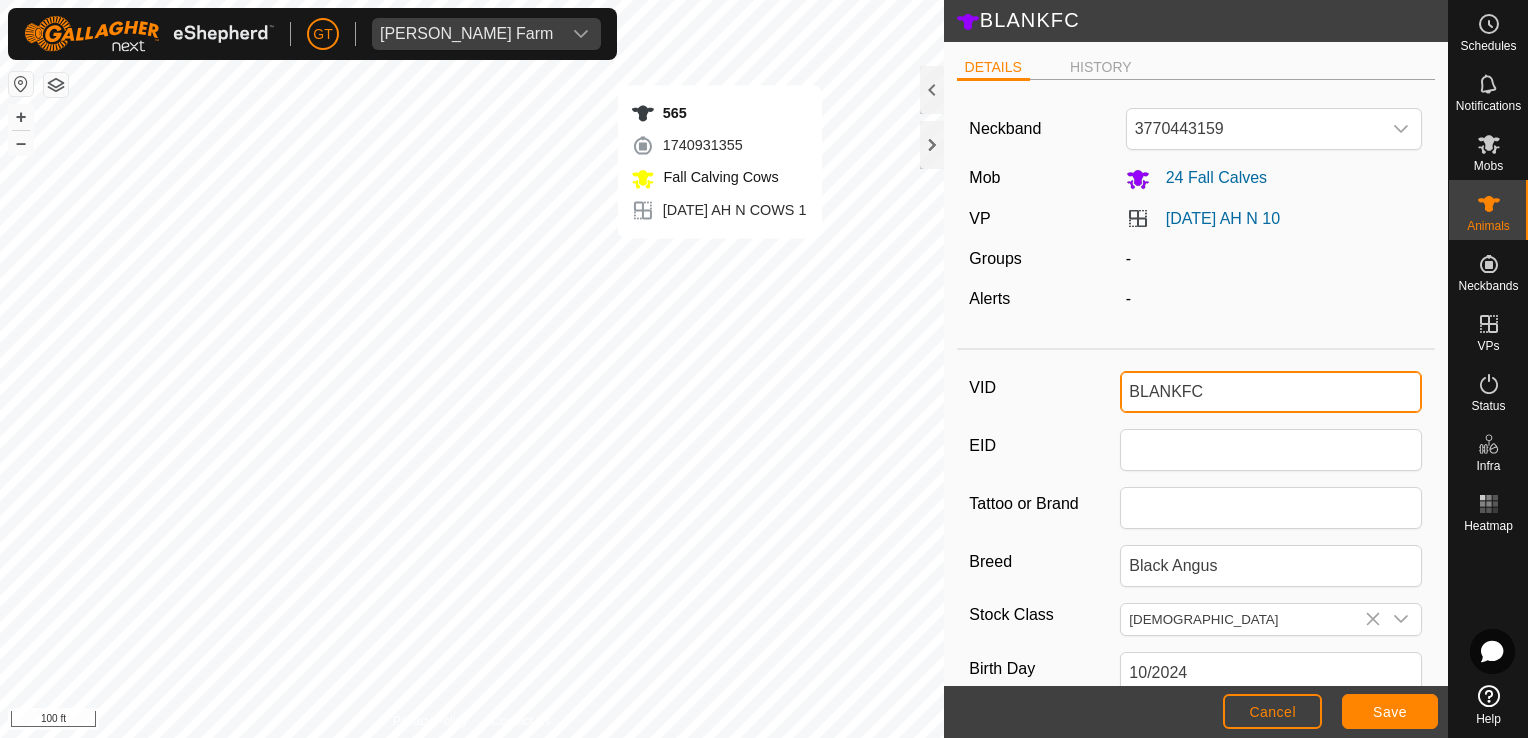 click on "BLANKFC" at bounding box center [1271, 392] 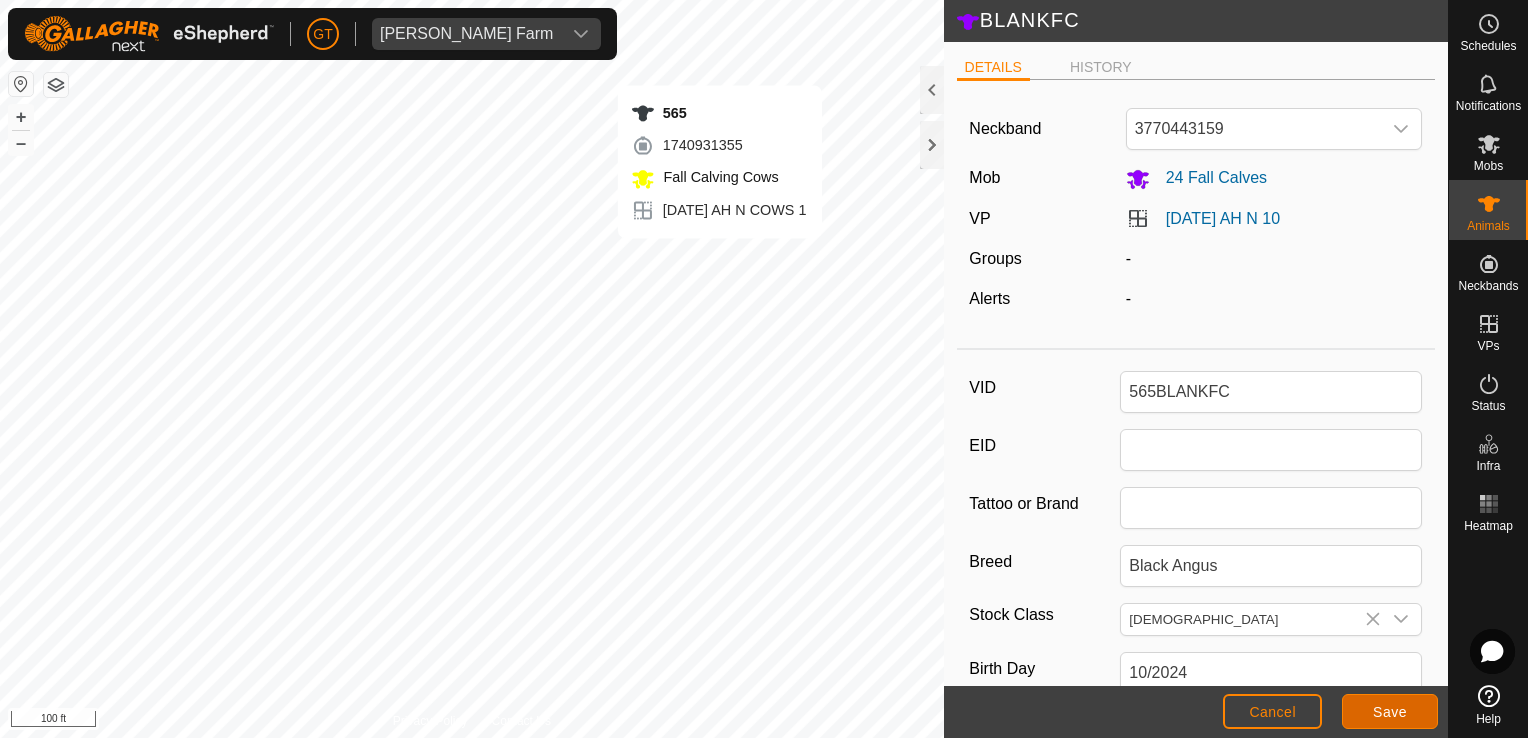 click on "Save" 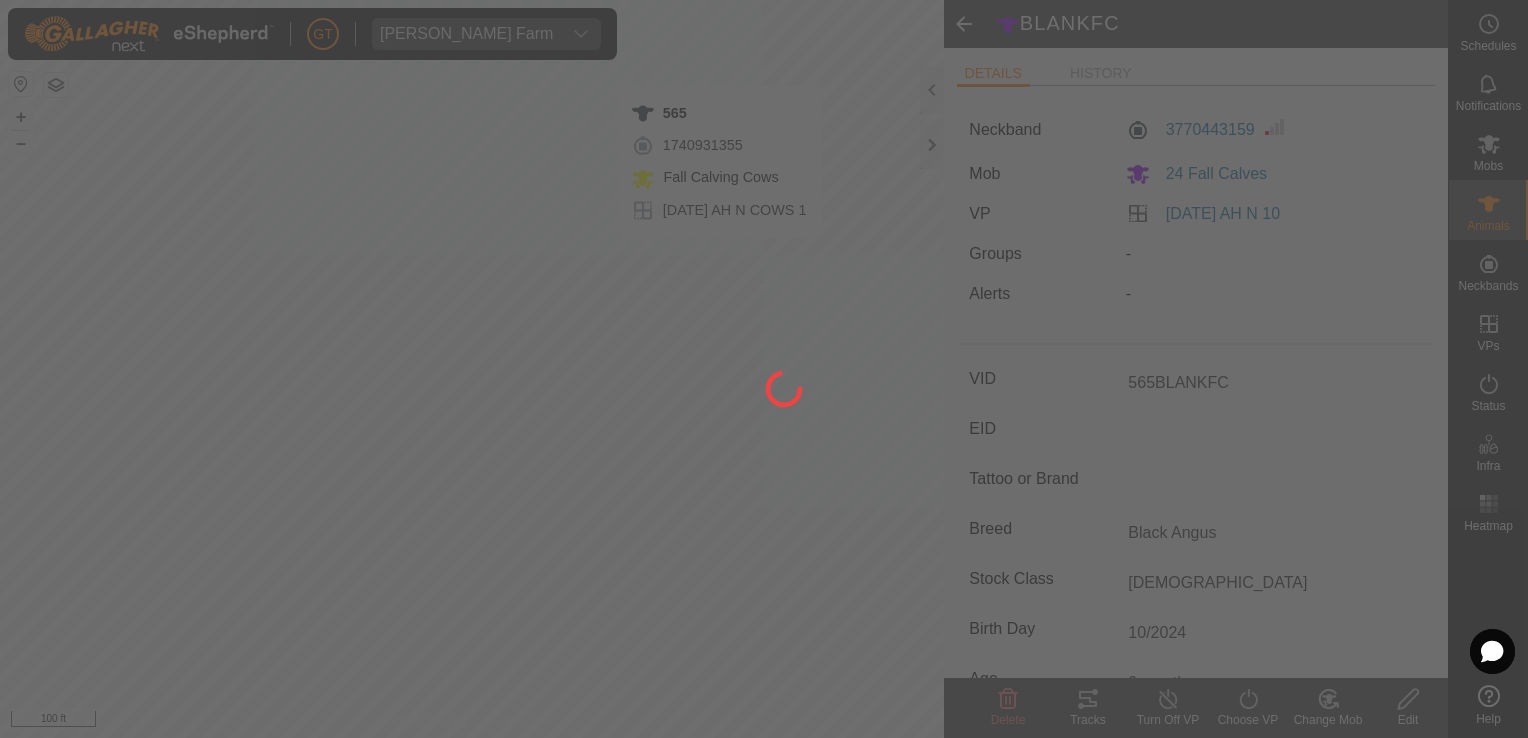 type on "BLANKFC" 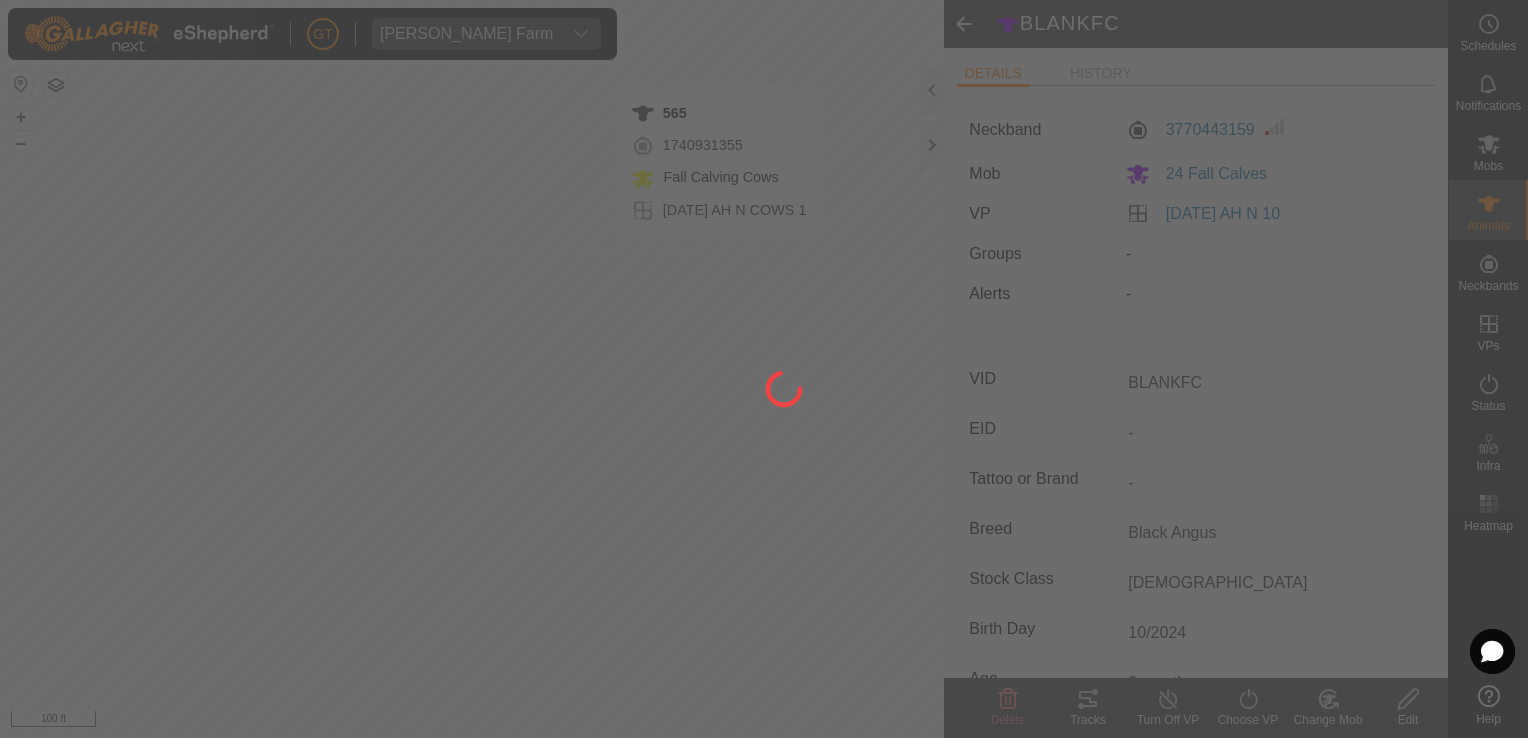 type on "565BLANKFC" 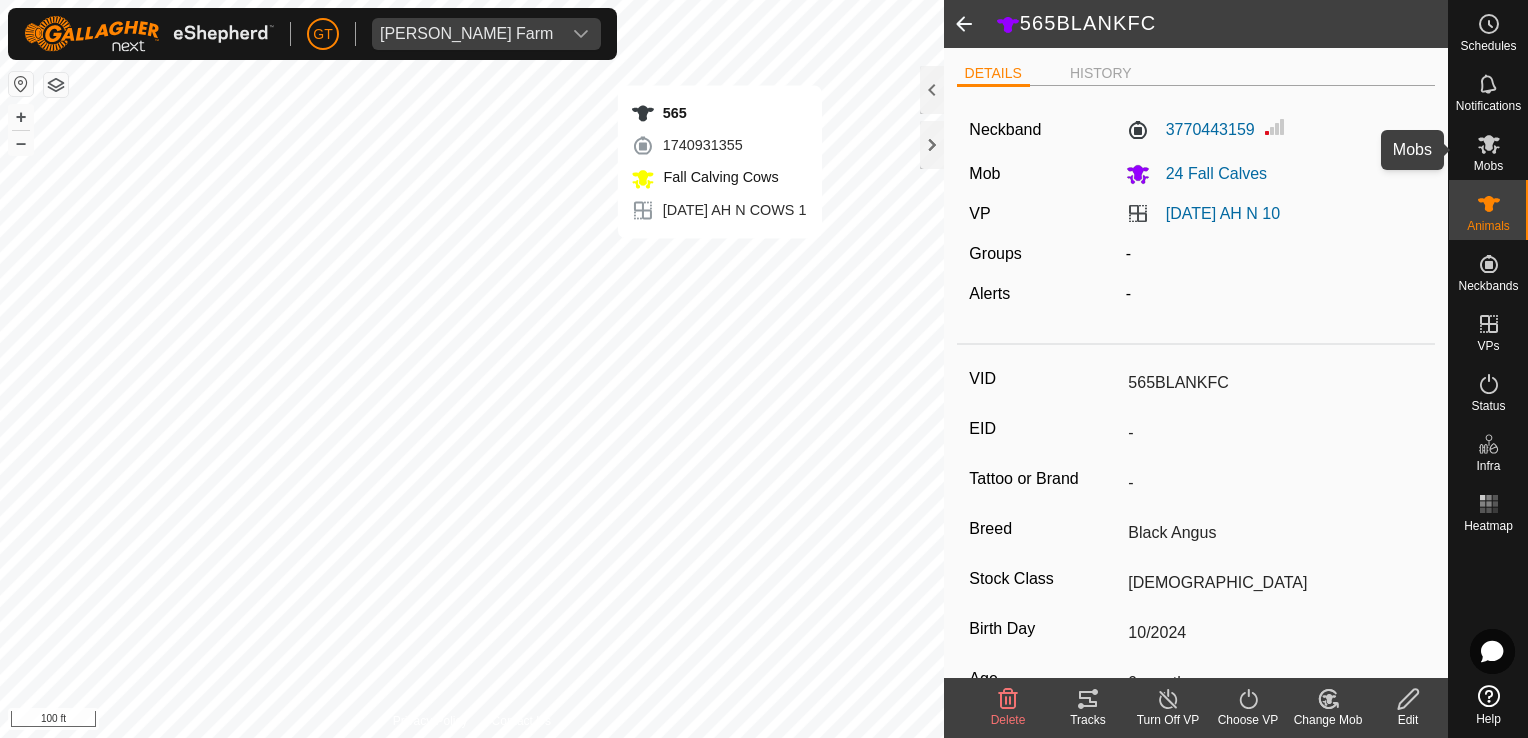 click 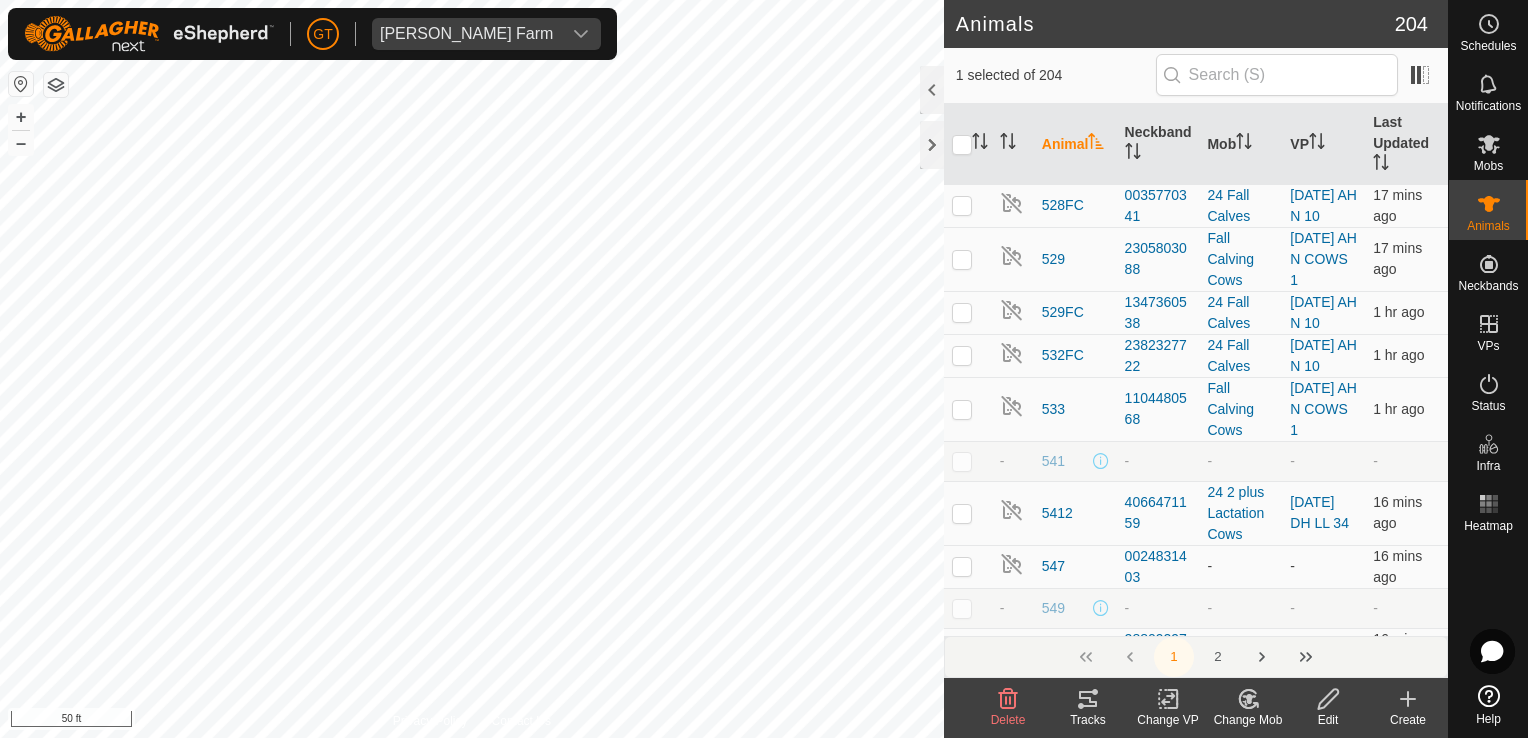scroll, scrollTop: 2500, scrollLeft: 0, axis: vertical 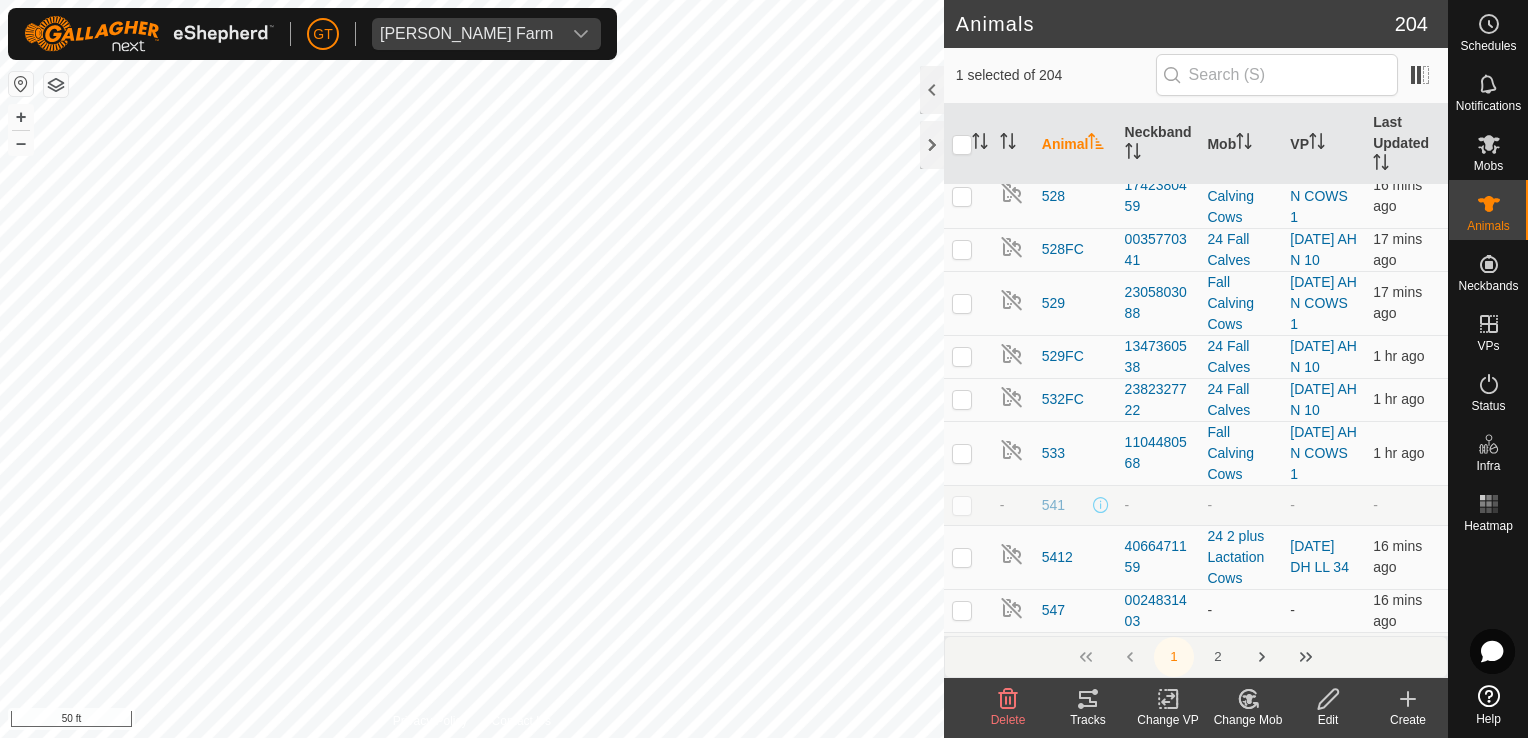 click 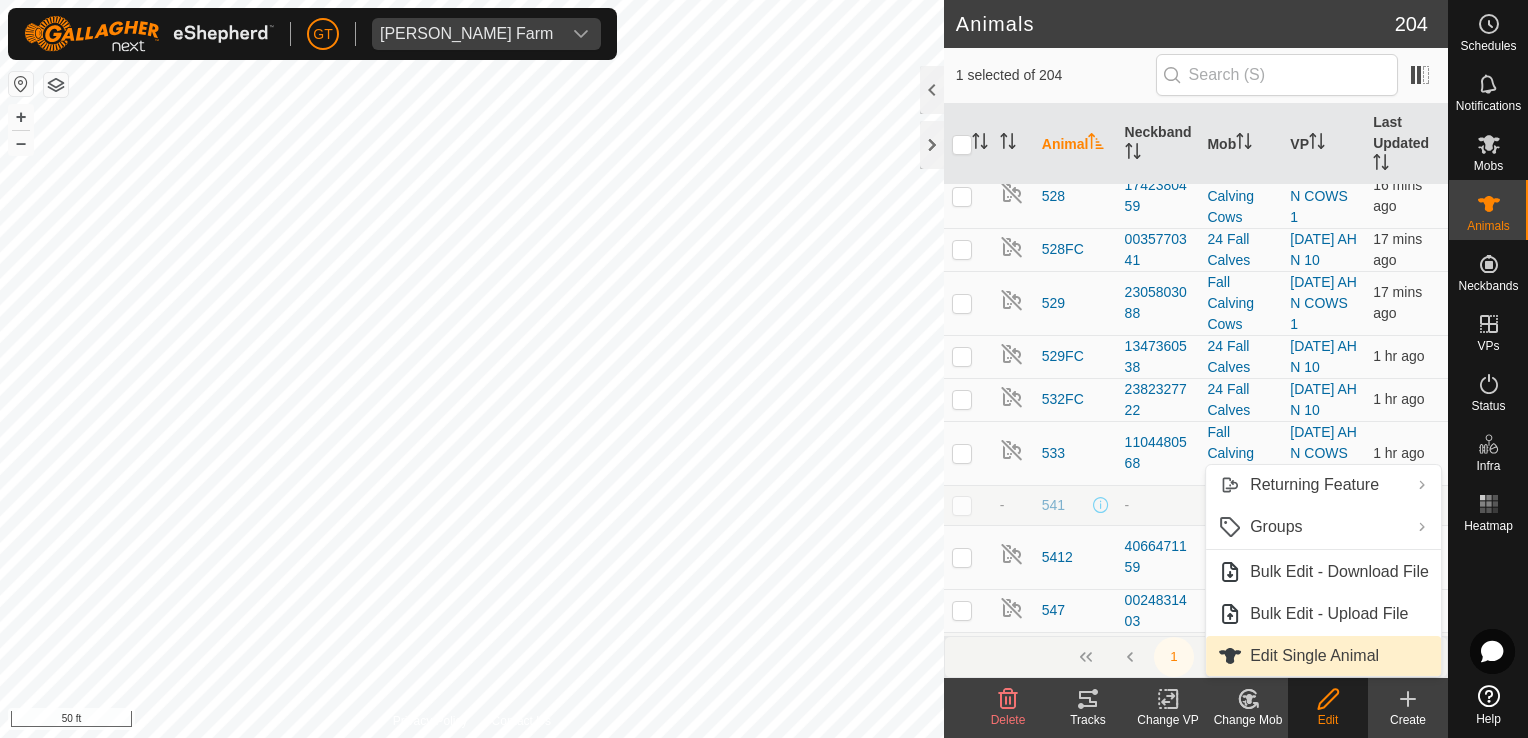 click on "Edit Single Animal" at bounding box center [1323, 656] 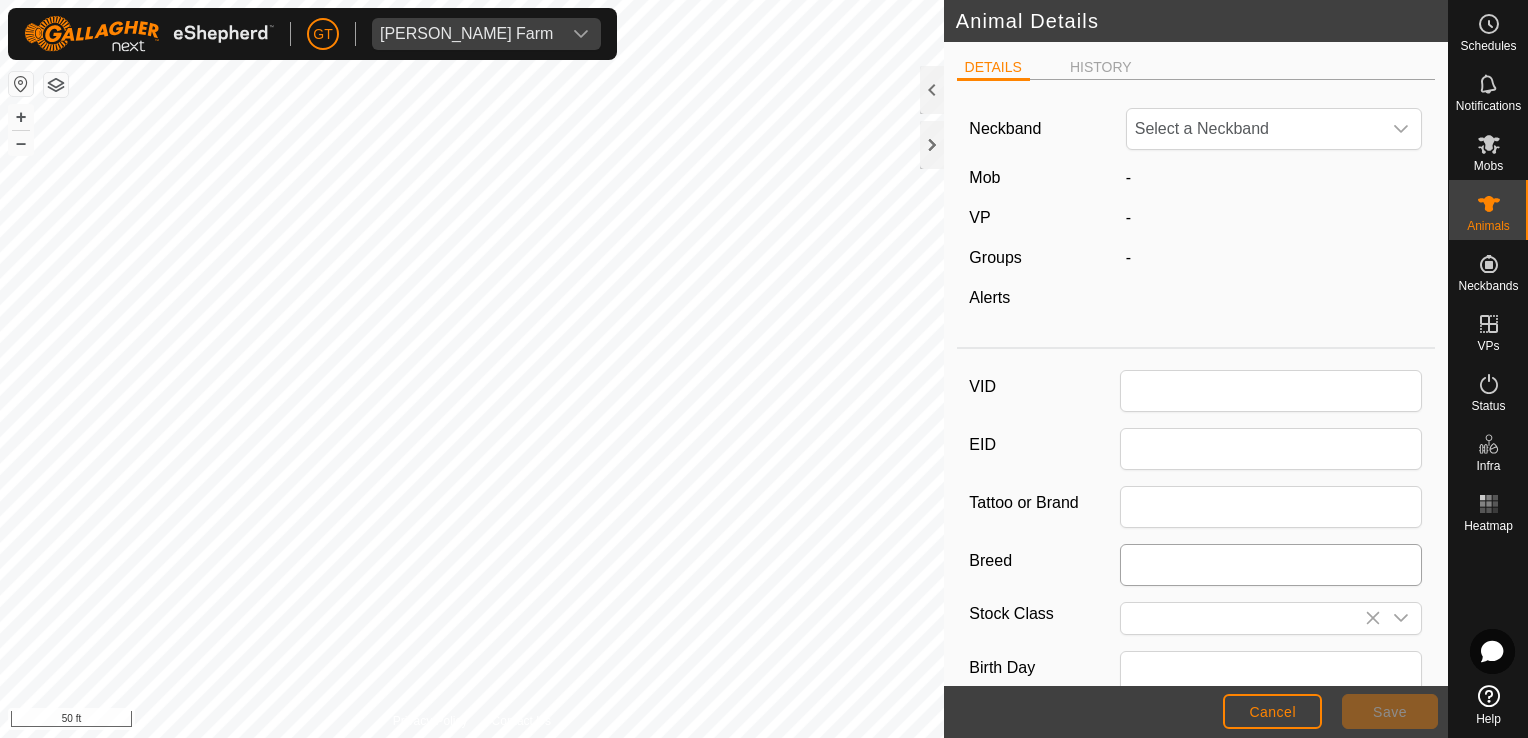 type on "515" 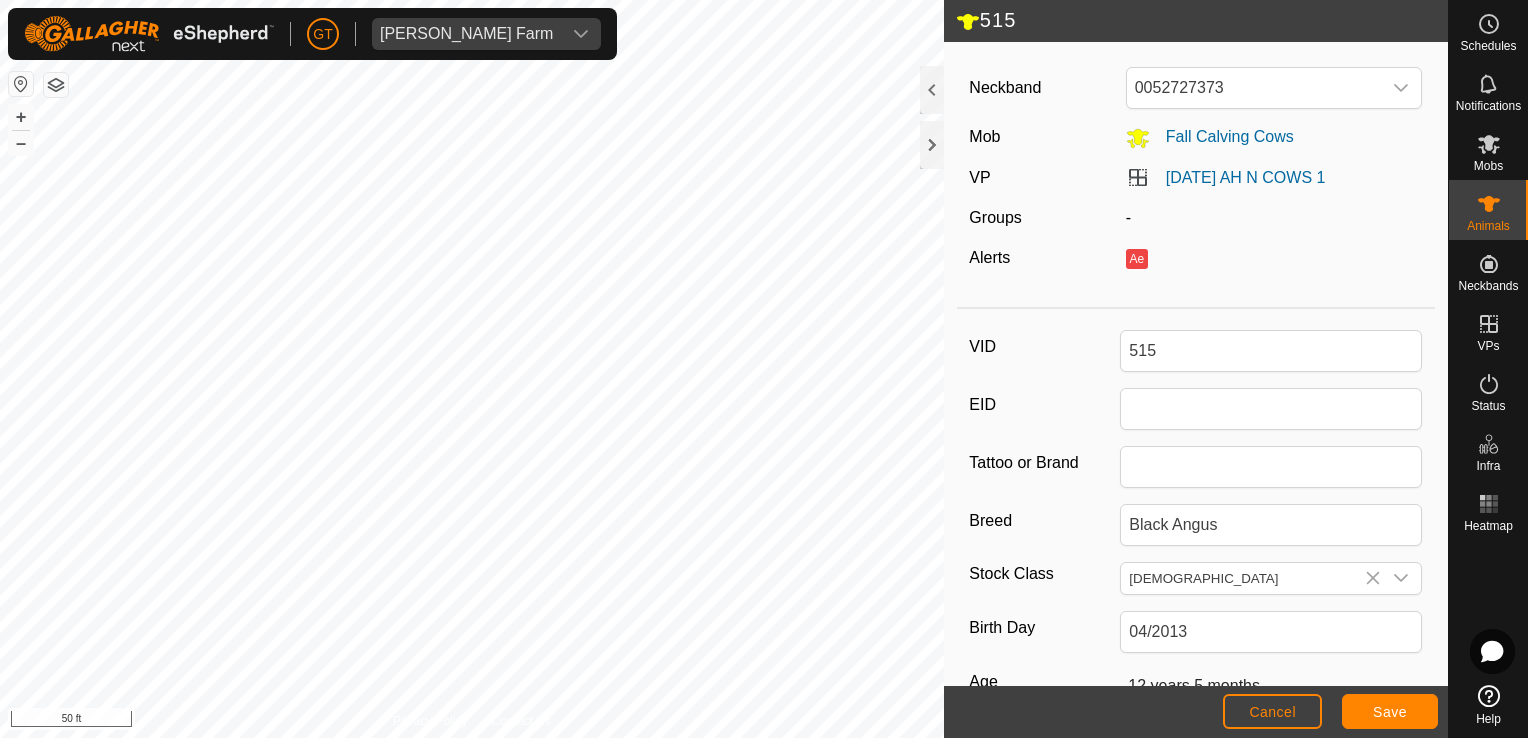 scroll, scrollTop: 0, scrollLeft: 0, axis: both 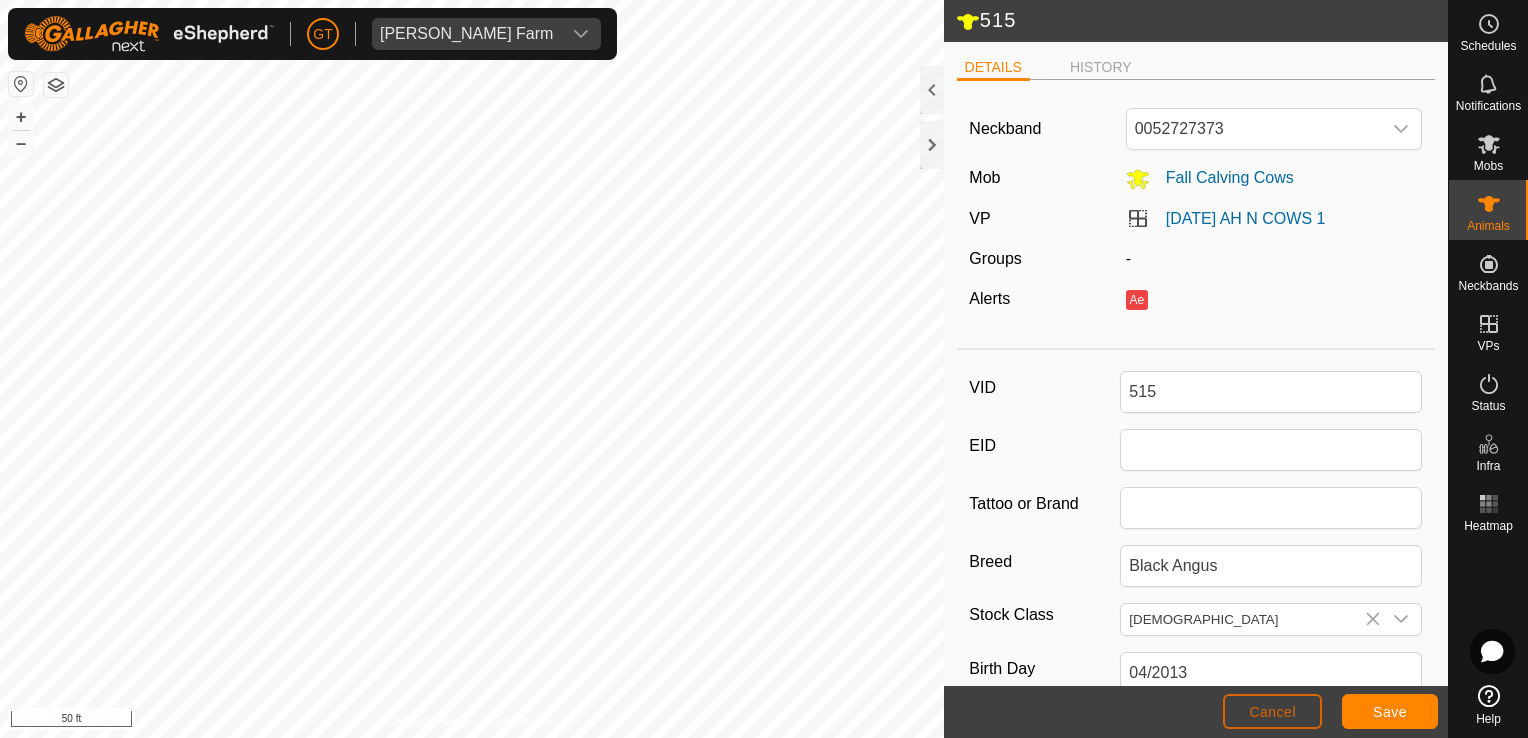 click on "Cancel" 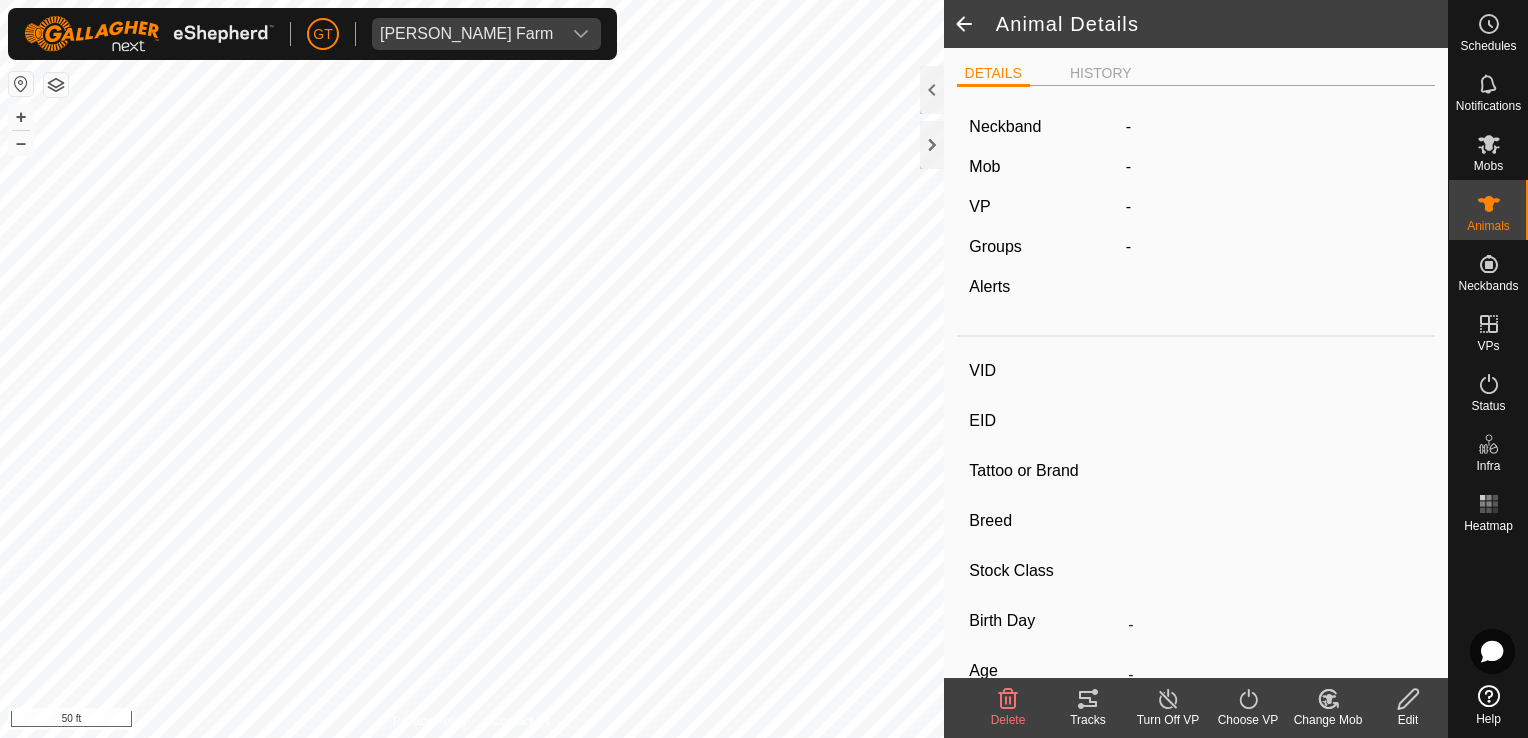 type on "515" 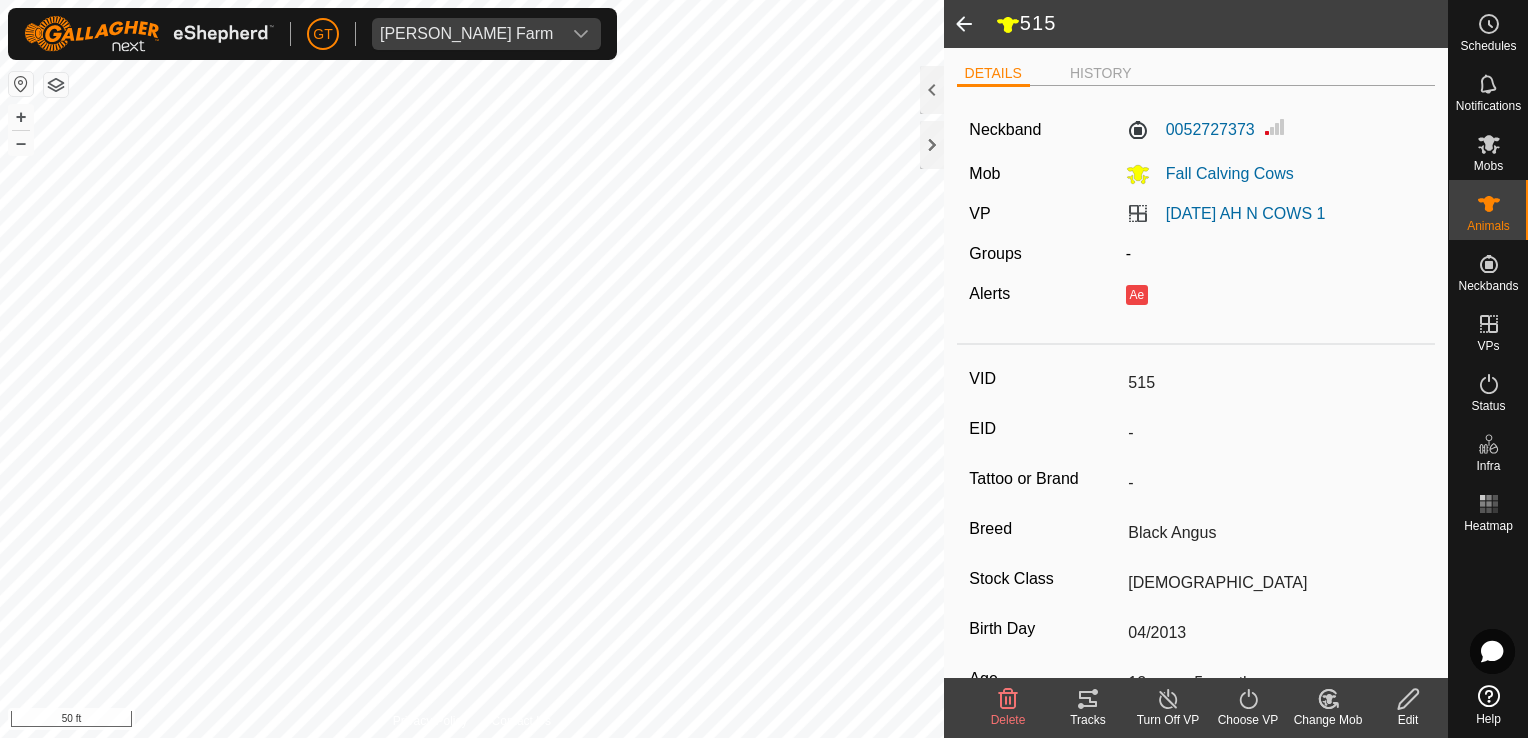 click 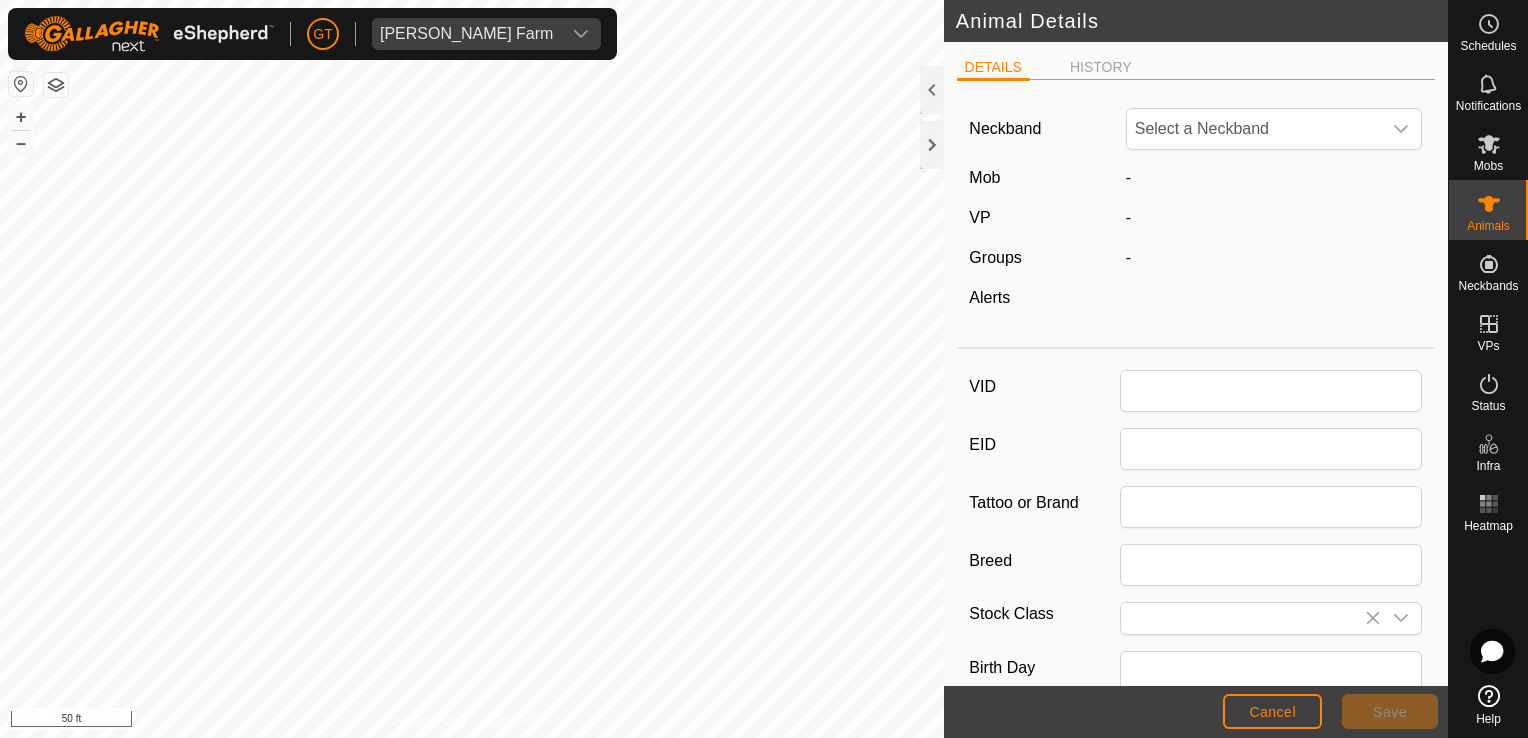 type on "515" 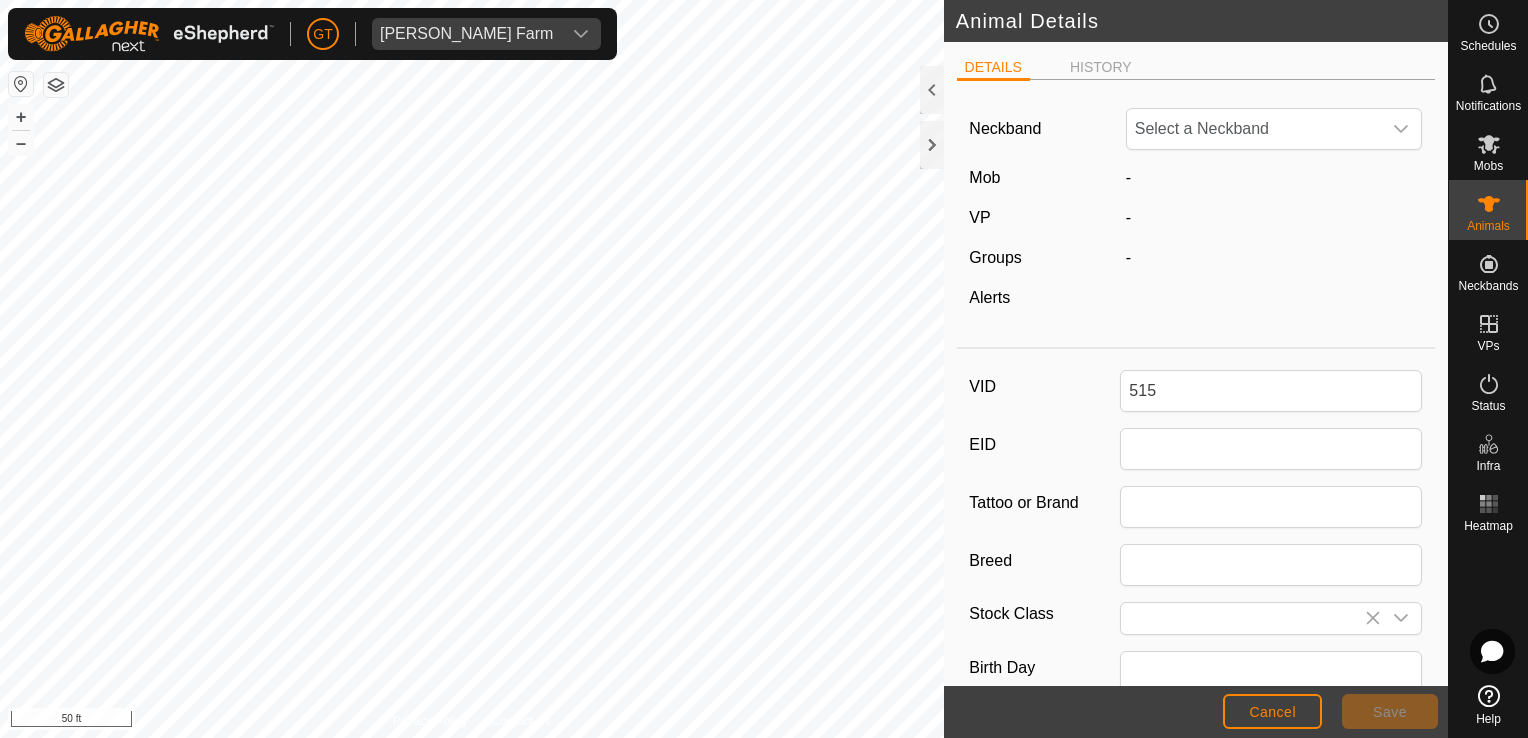 type 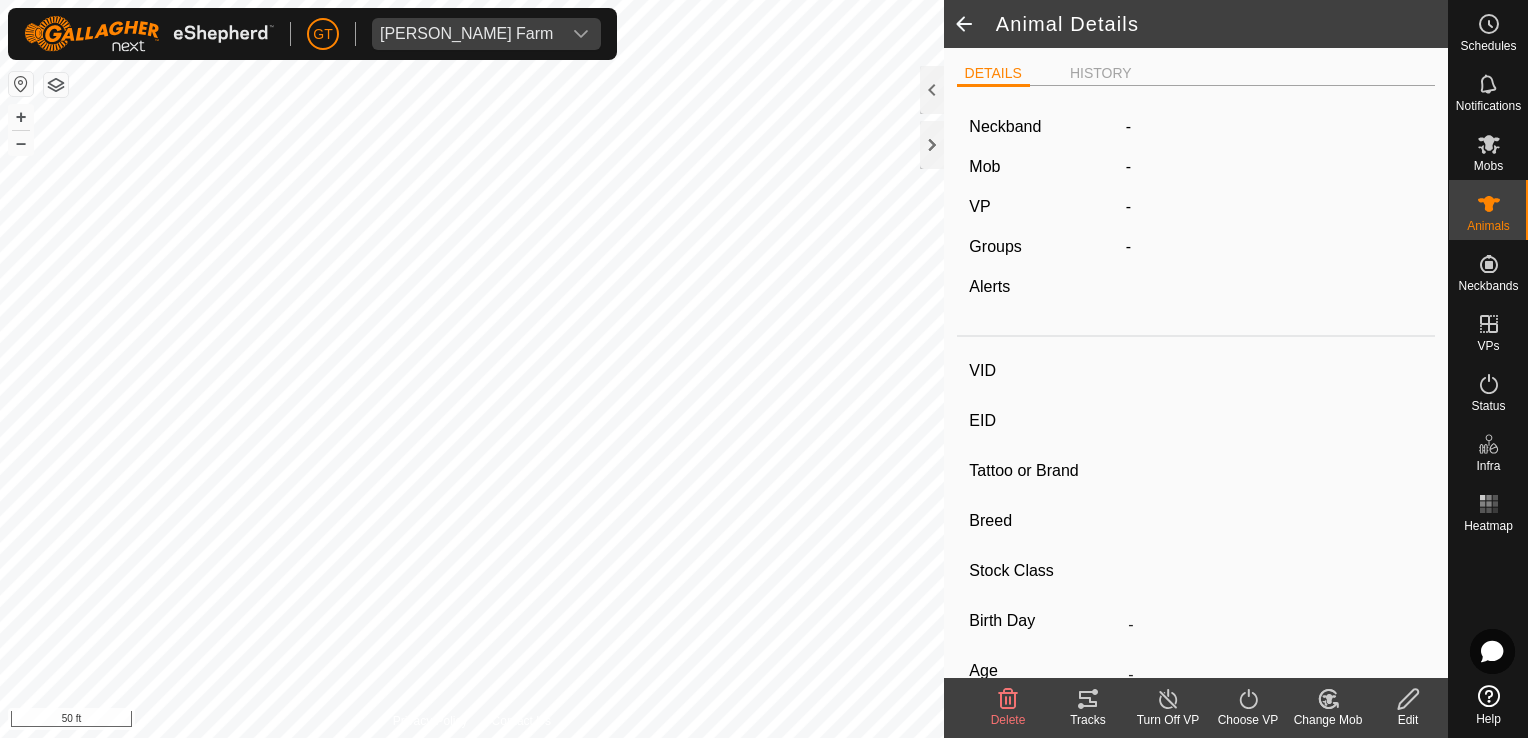 type on "565" 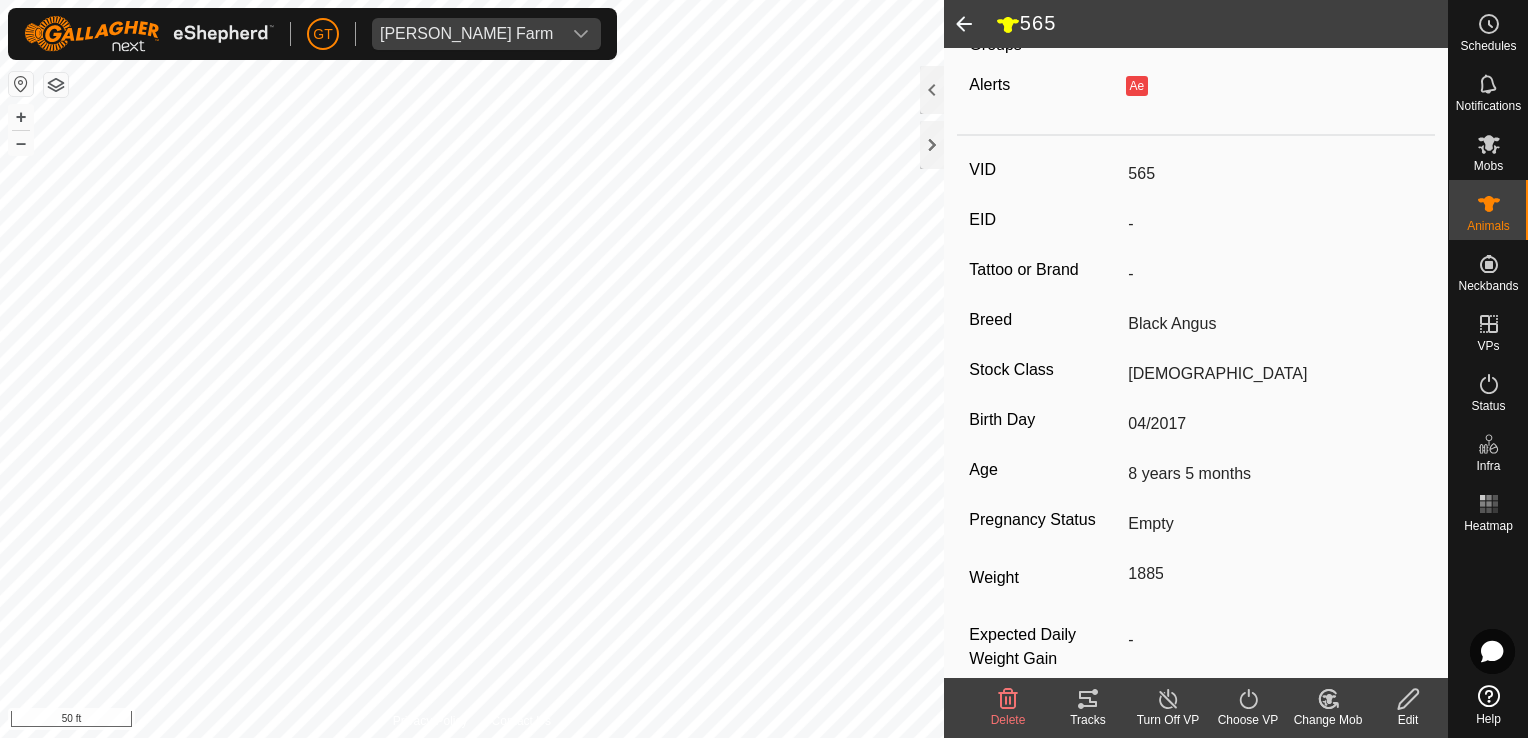 scroll, scrollTop: 241, scrollLeft: 0, axis: vertical 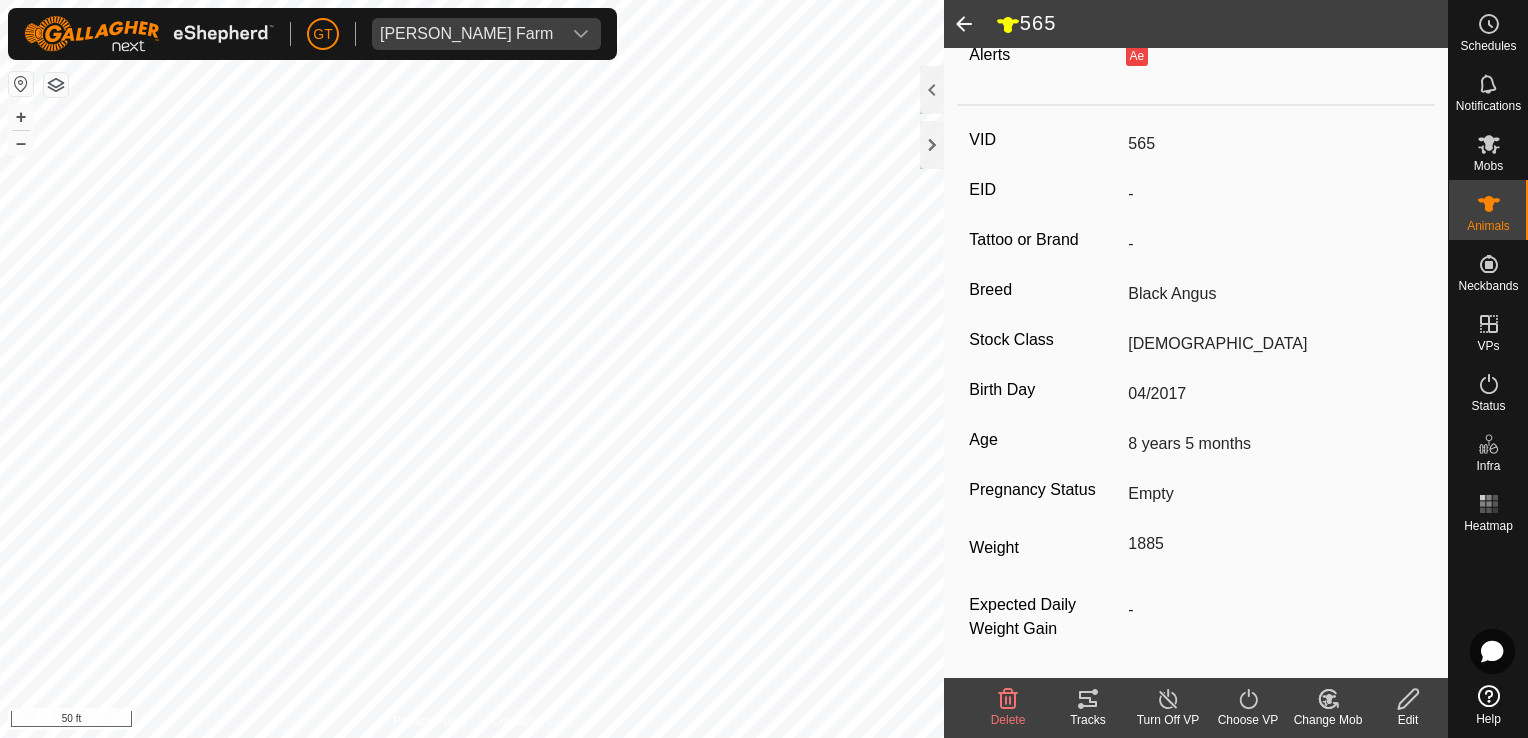 click on "1885 kg" 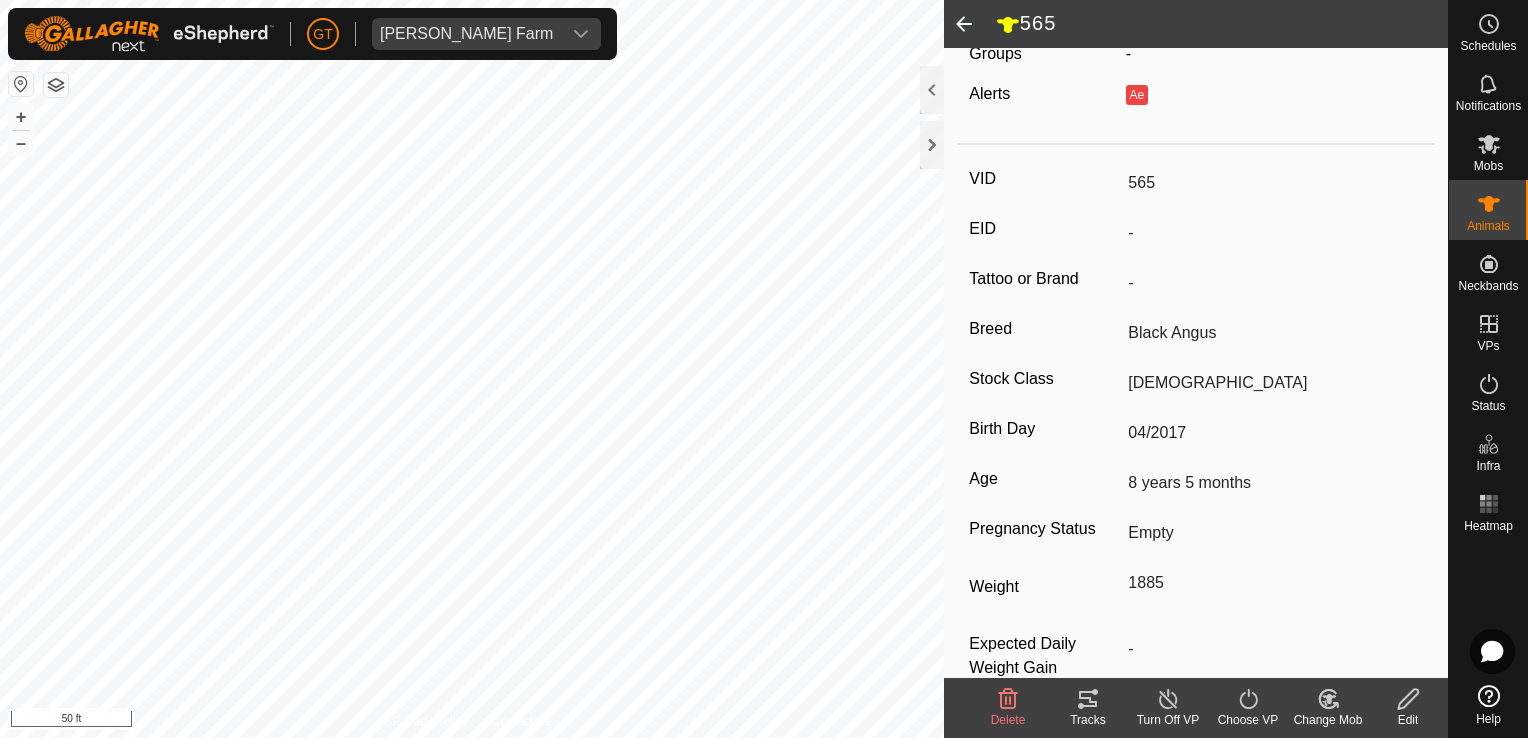 scroll, scrollTop: 0, scrollLeft: 0, axis: both 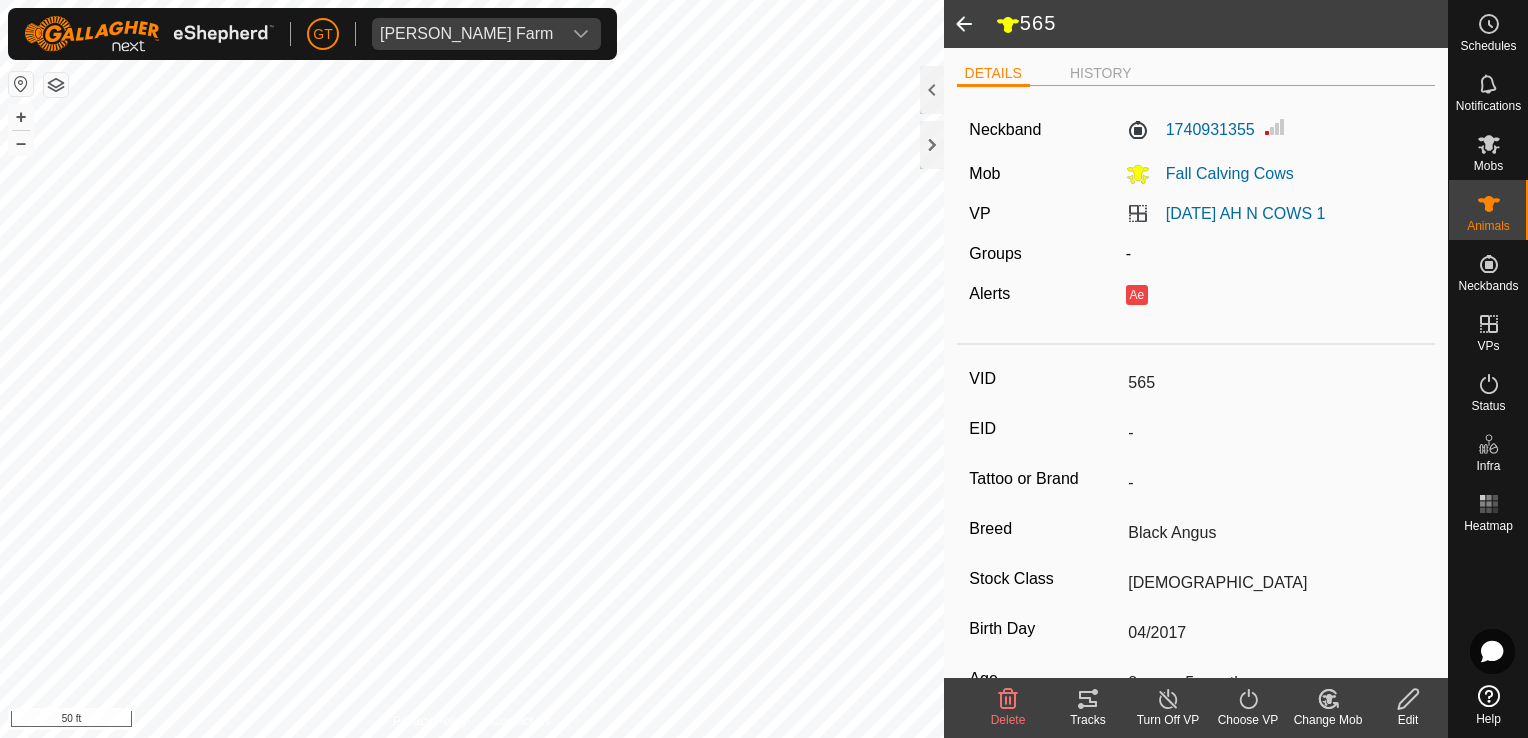 click 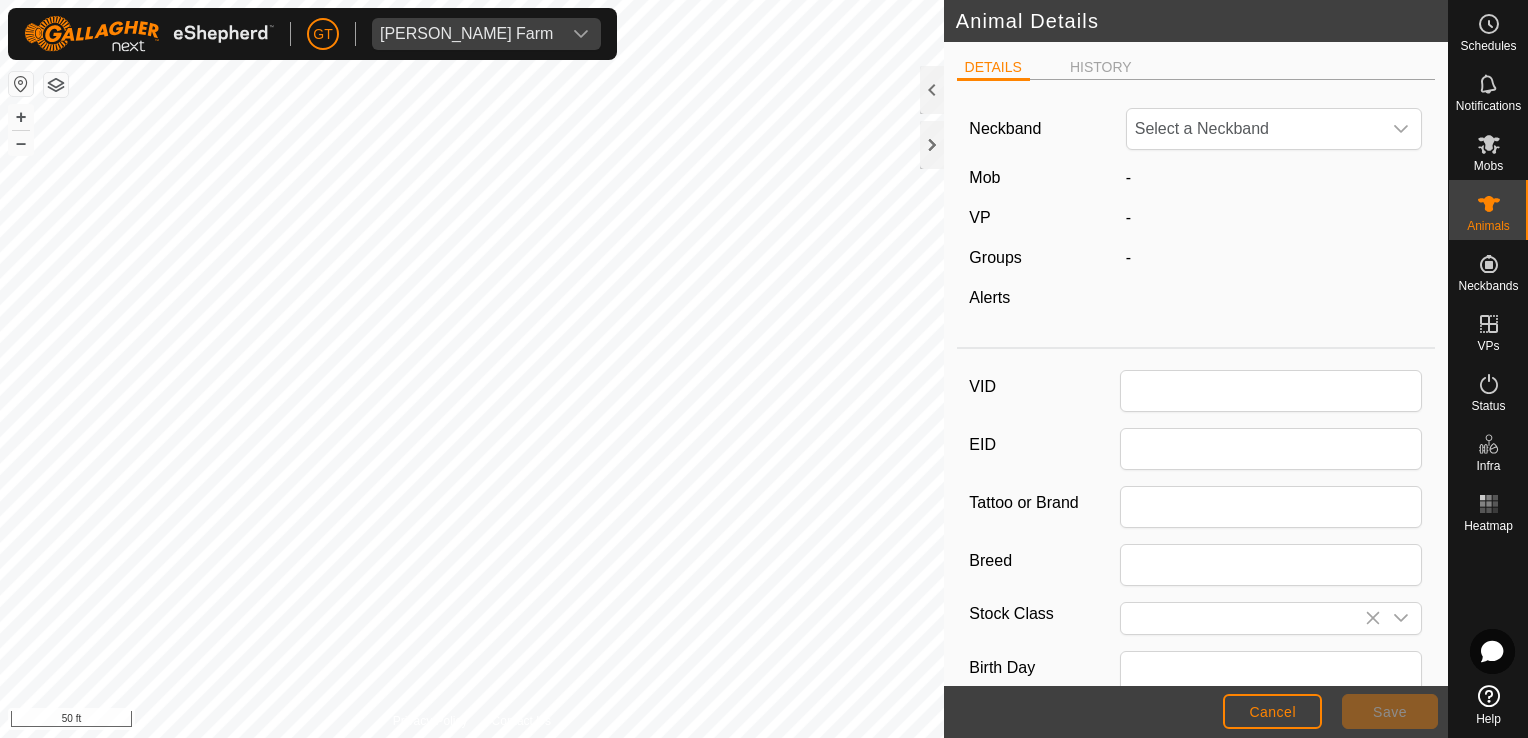 type on "515" 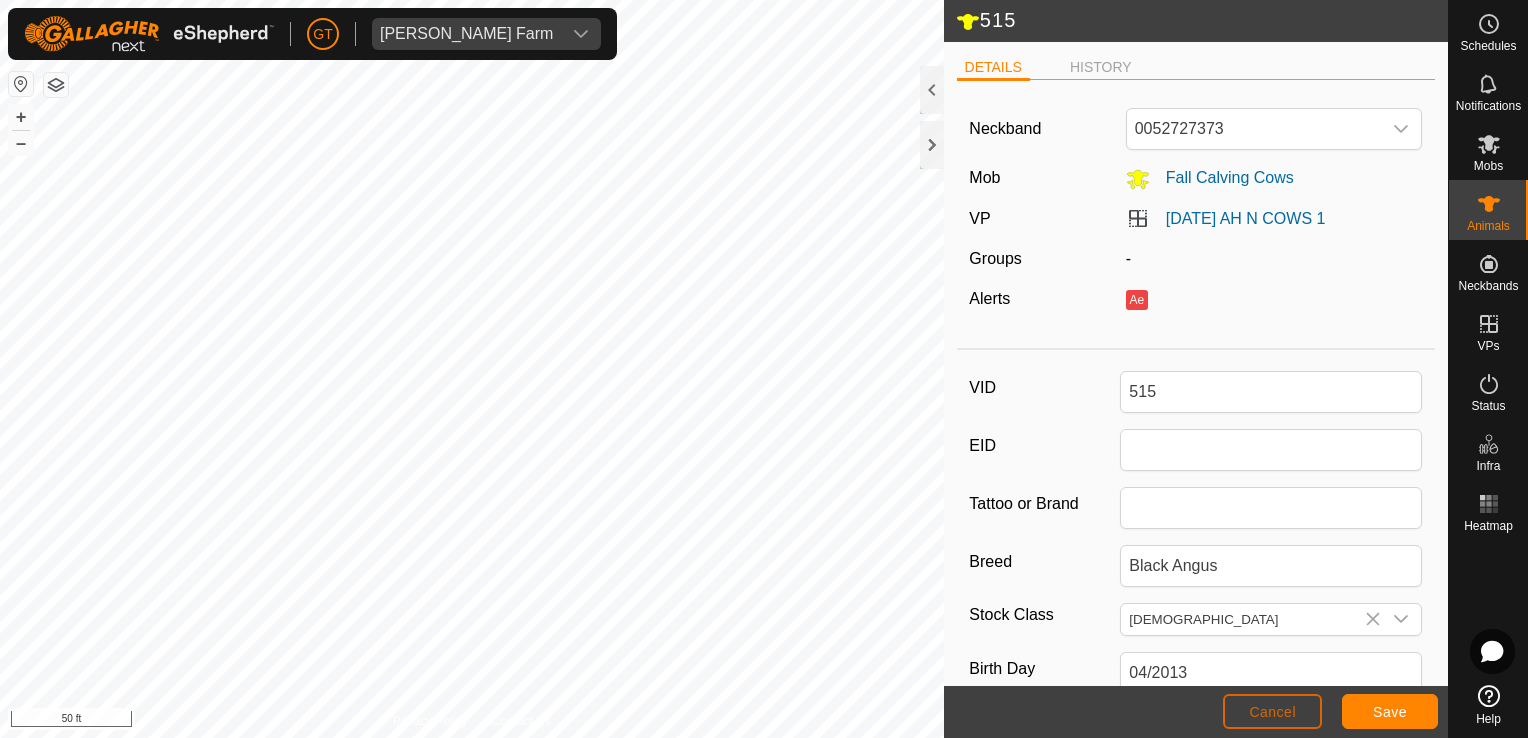 click on "Cancel" 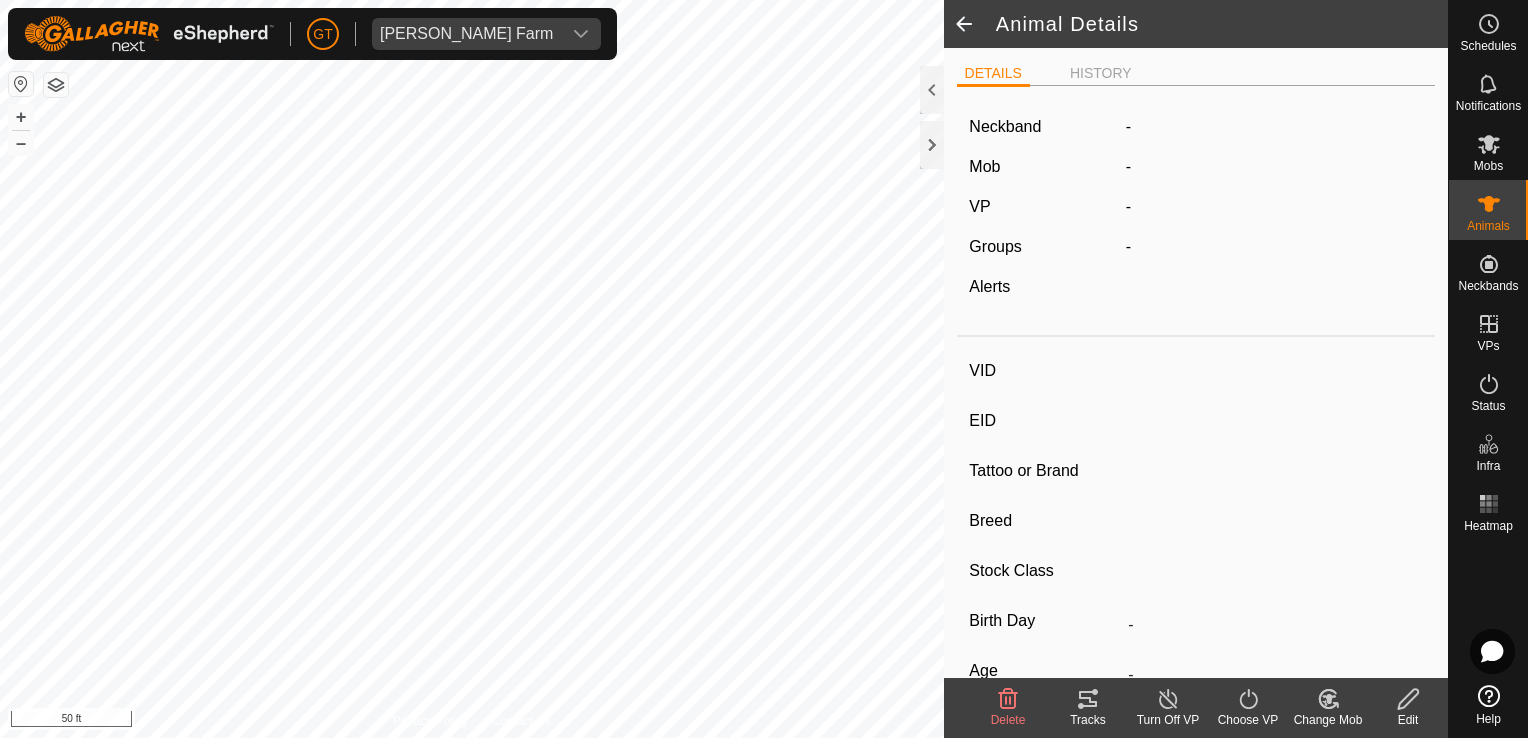 type on "515" 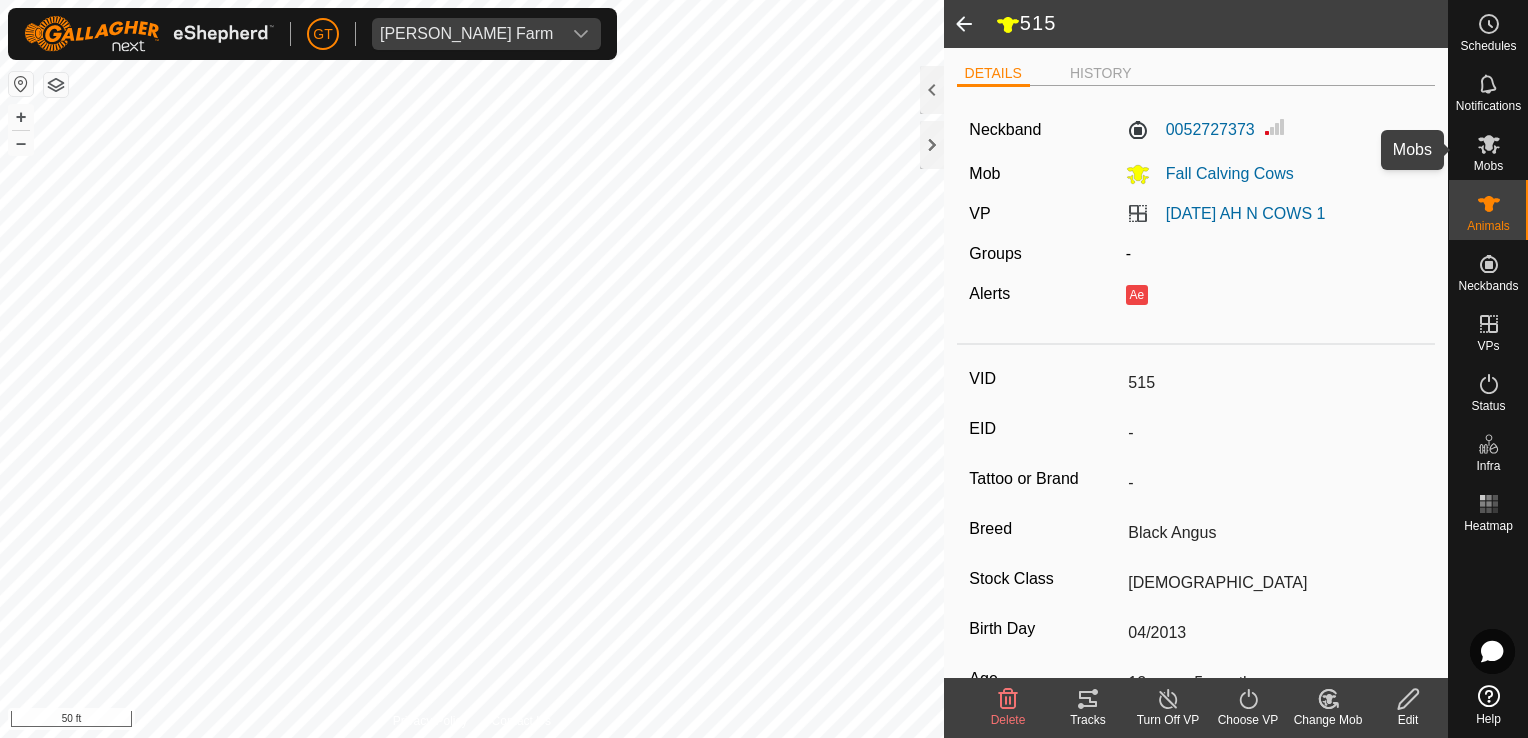 click 